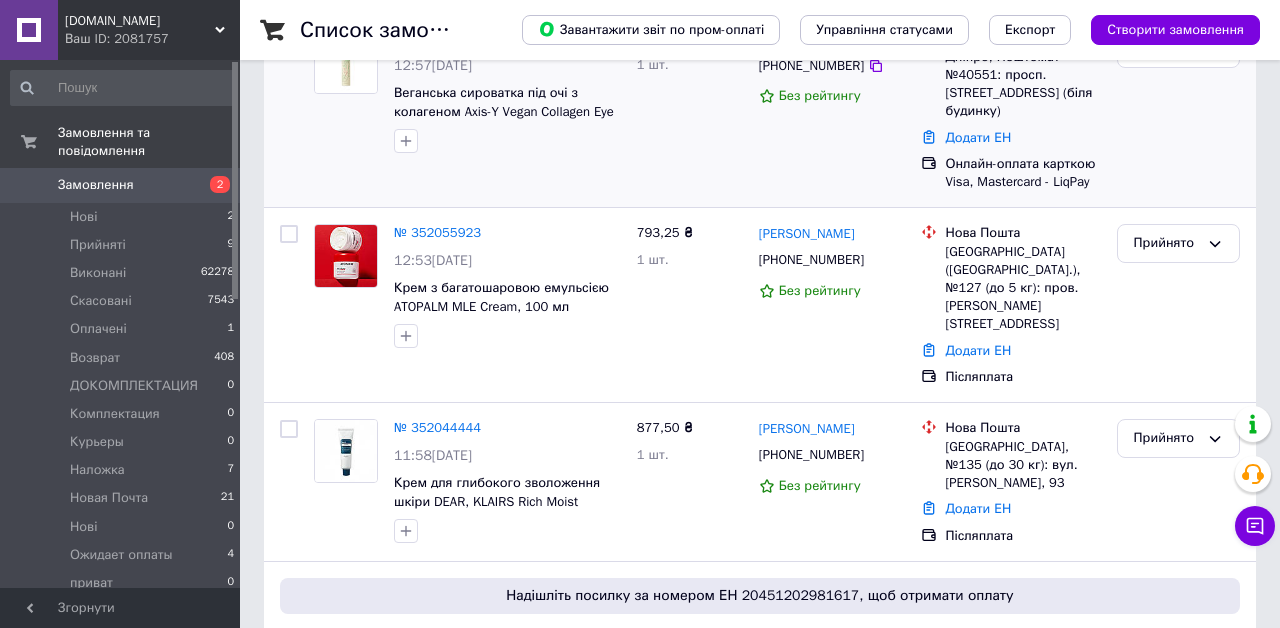 scroll, scrollTop: 205, scrollLeft: 0, axis: vertical 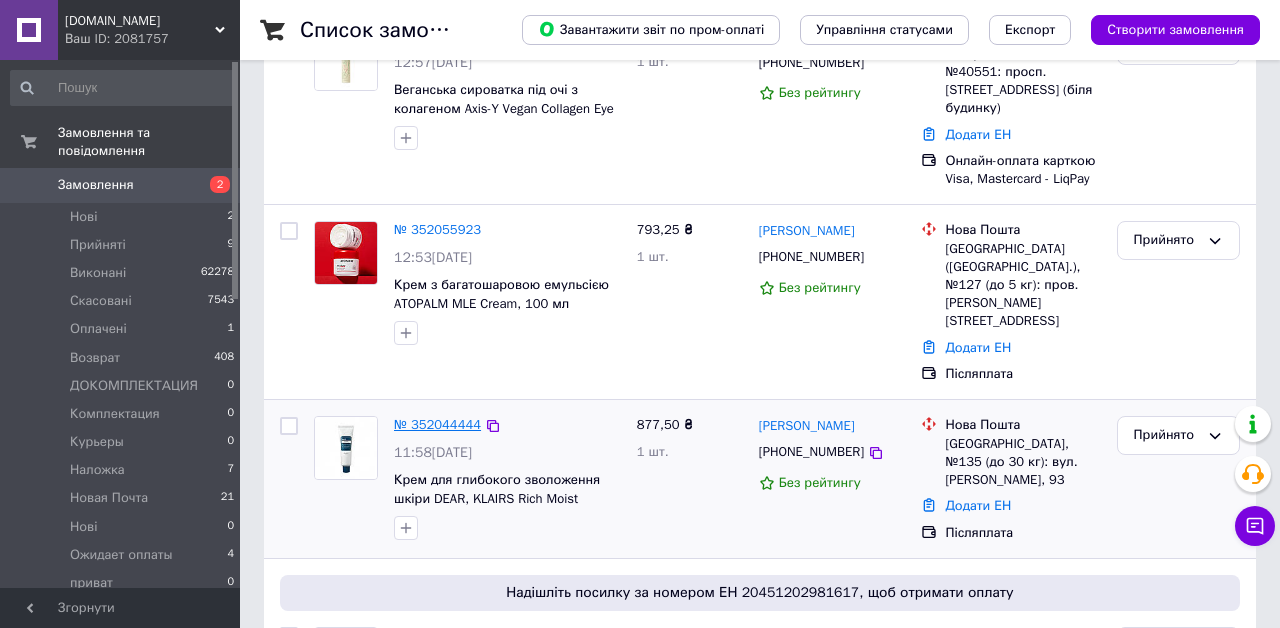 click on "№ 352044444" at bounding box center [437, 424] 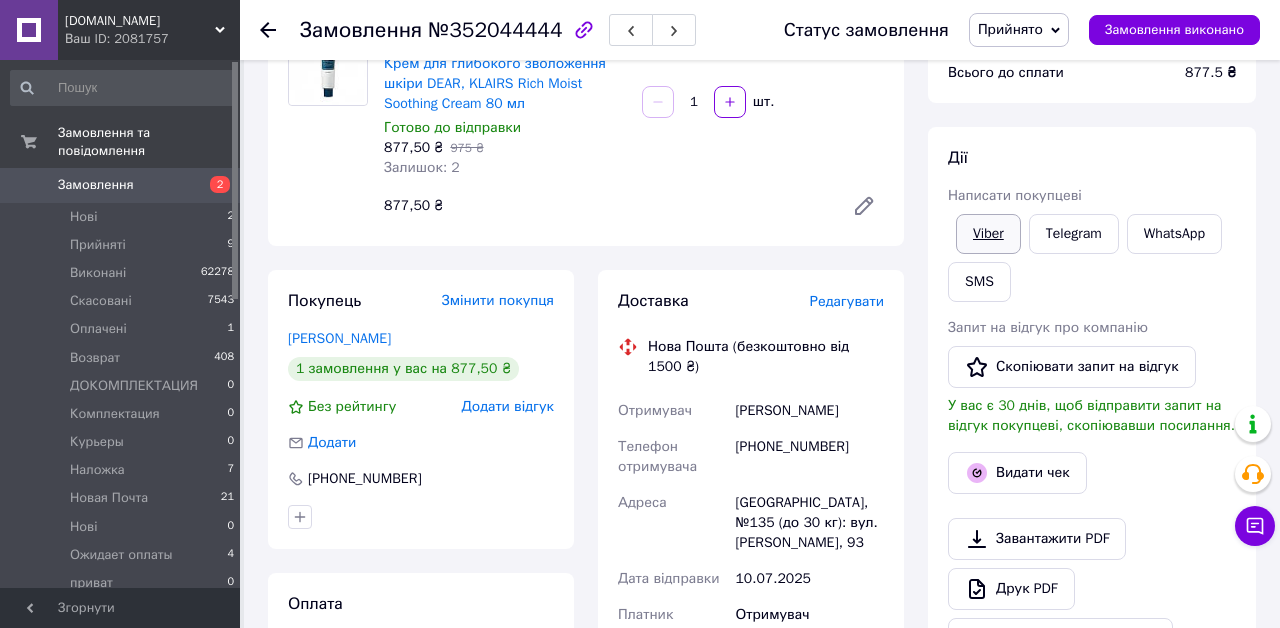 click on "Viber" at bounding box center [988, 234] 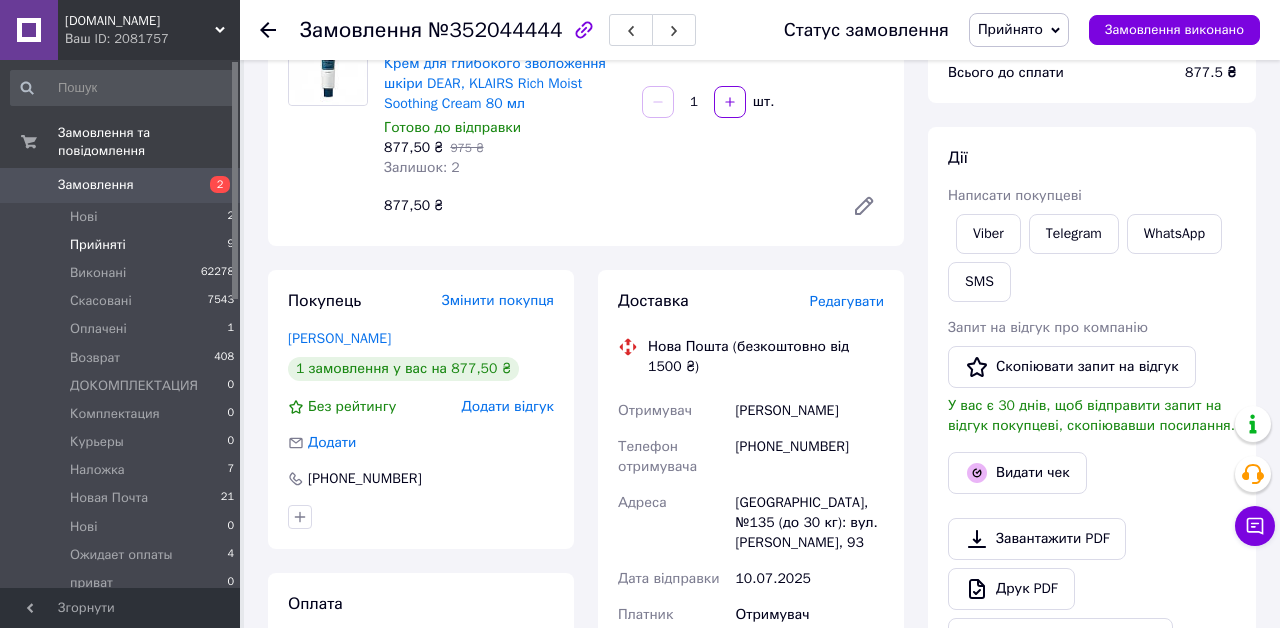 click on "Прийняті" at bounding box center [98, 245] 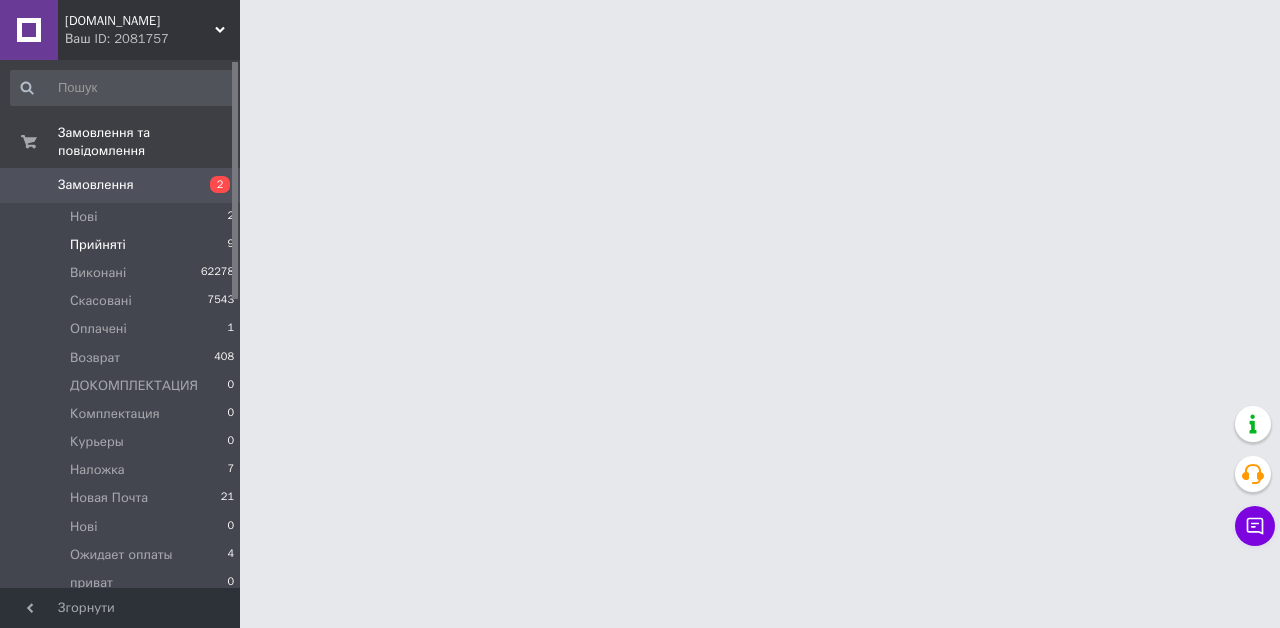 scroll, scrollTop: 0, scrollLeft: 0, axis: both 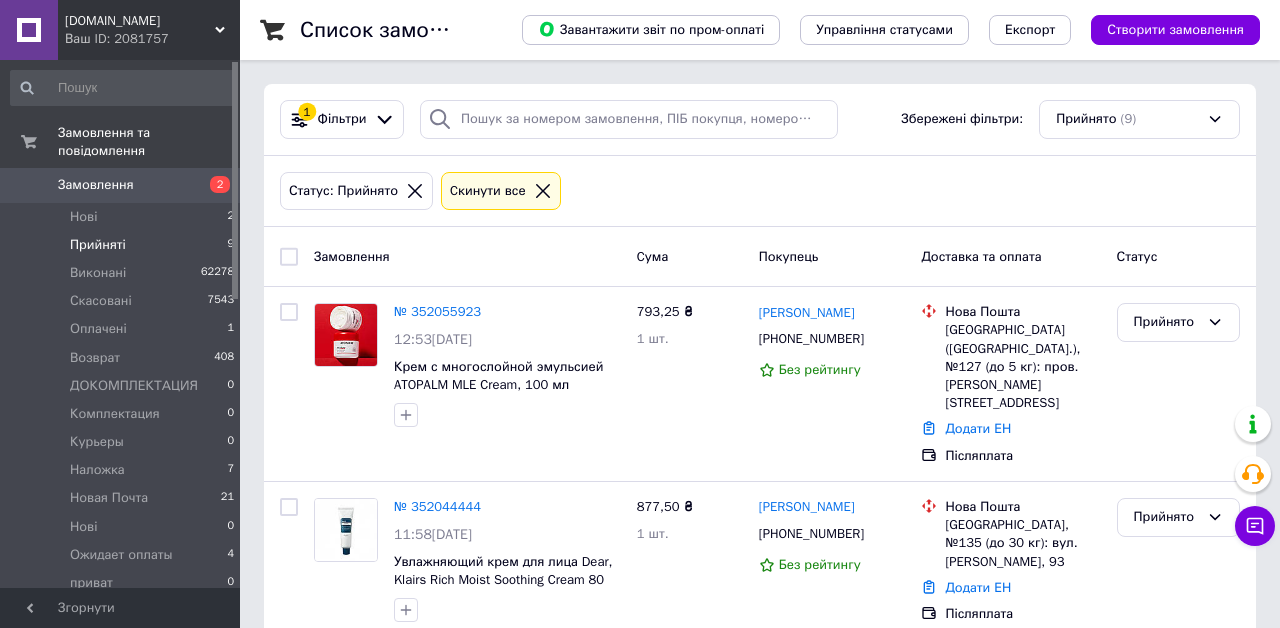 click on "Прийняті" at bounding box center [98, 245] 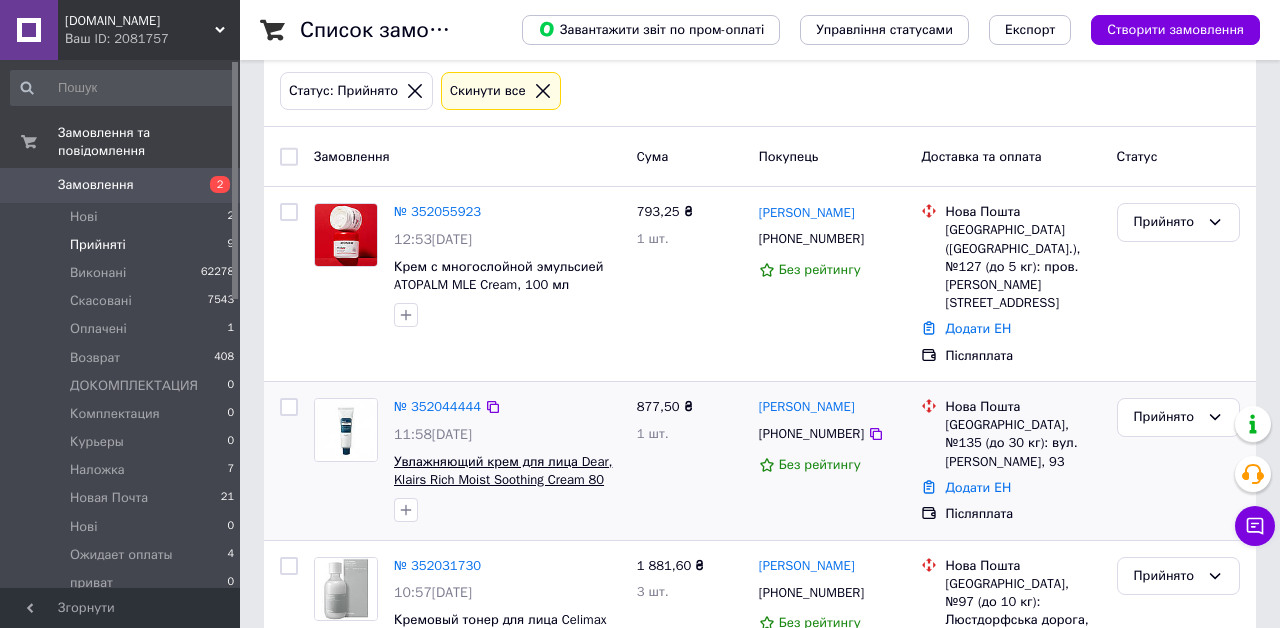 scroll, scrollTop: 97, scrollLeft: 0, axis: vertical 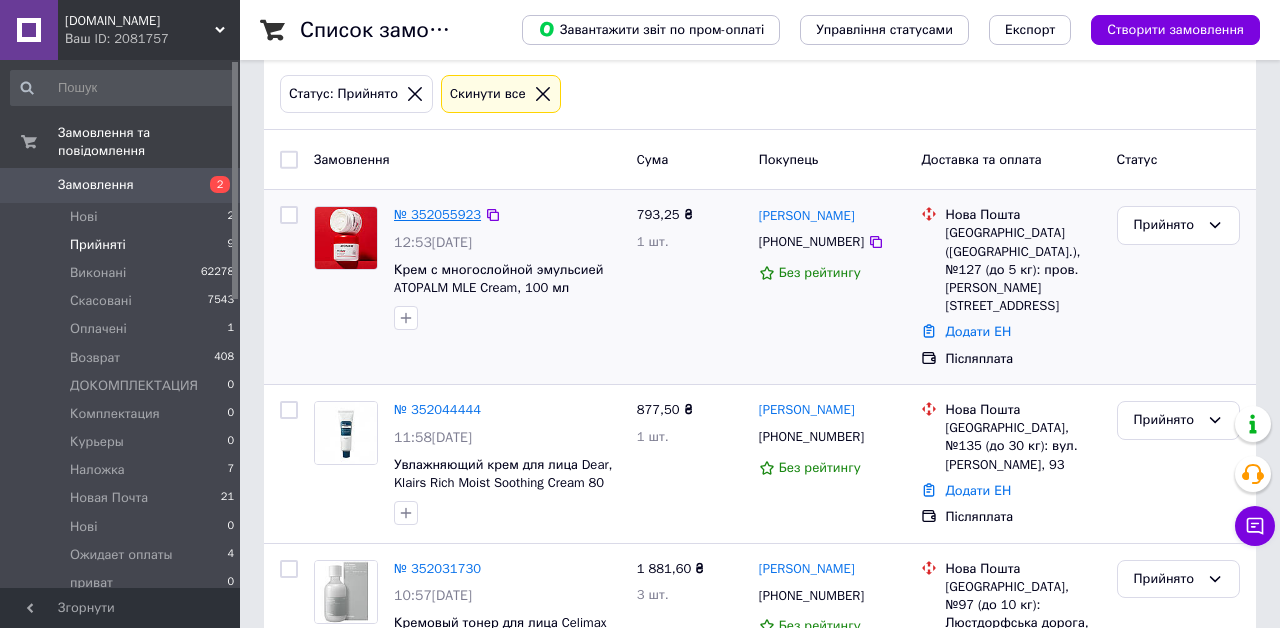 click on "№ 352055923" at bounding box center (437, 214) 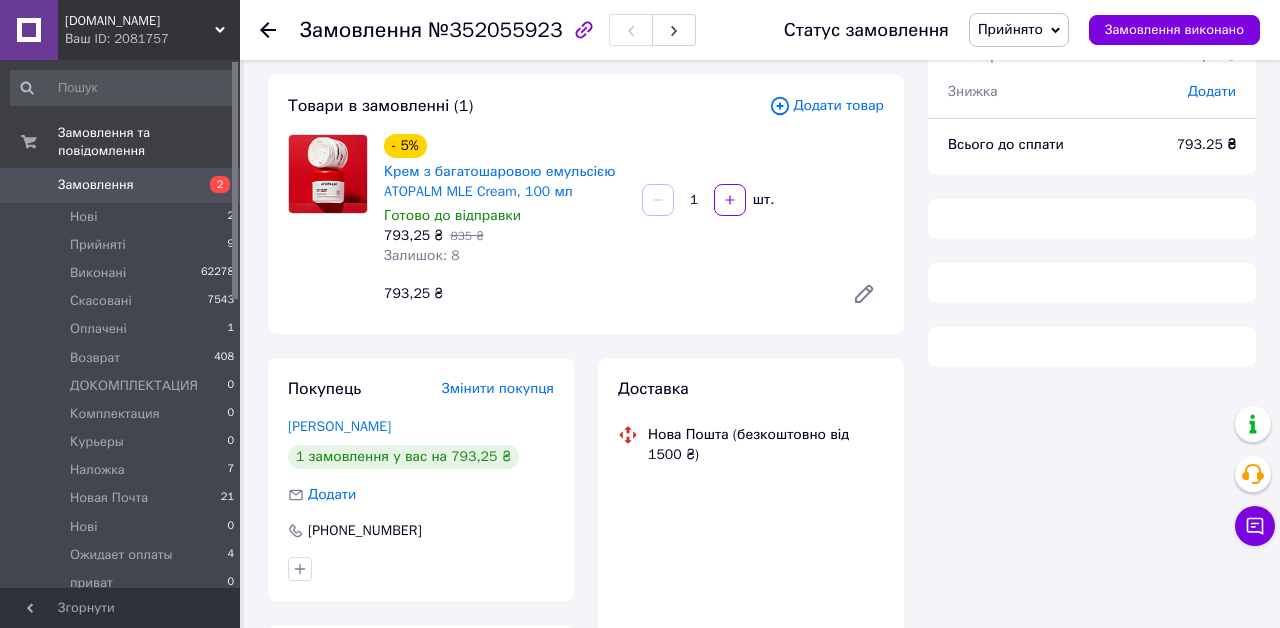 scroll, scrollTop: 0, scrollLeft: 0, axis: both 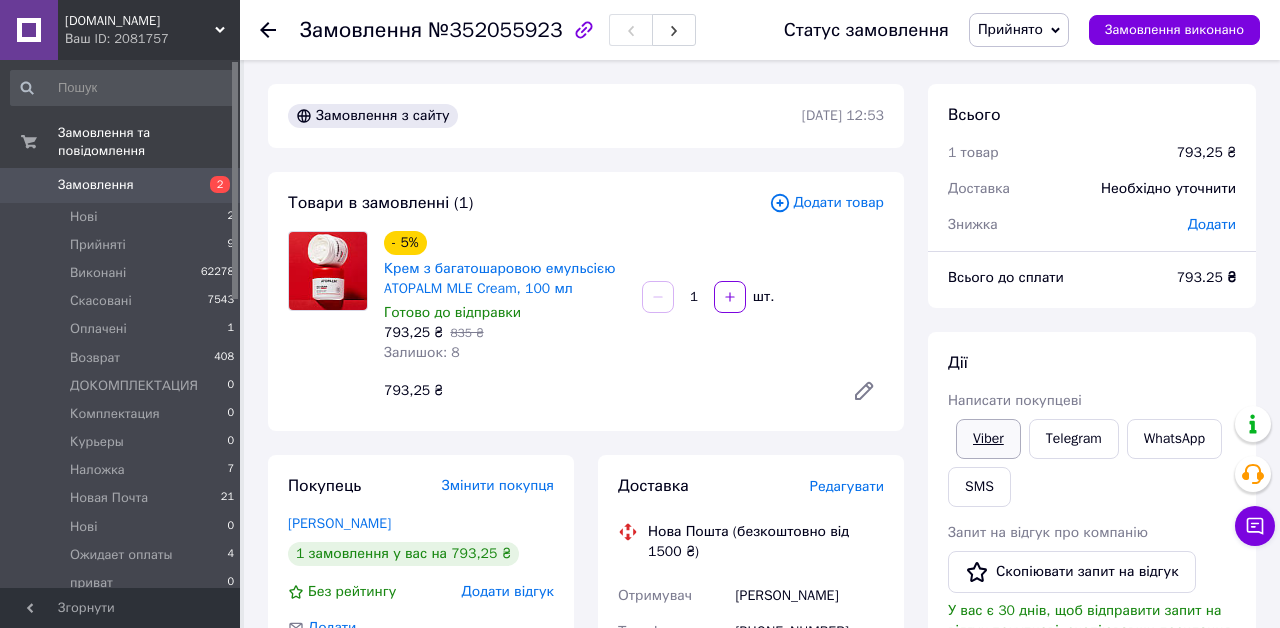 click on "Viber" at bounding box center [988, 439] 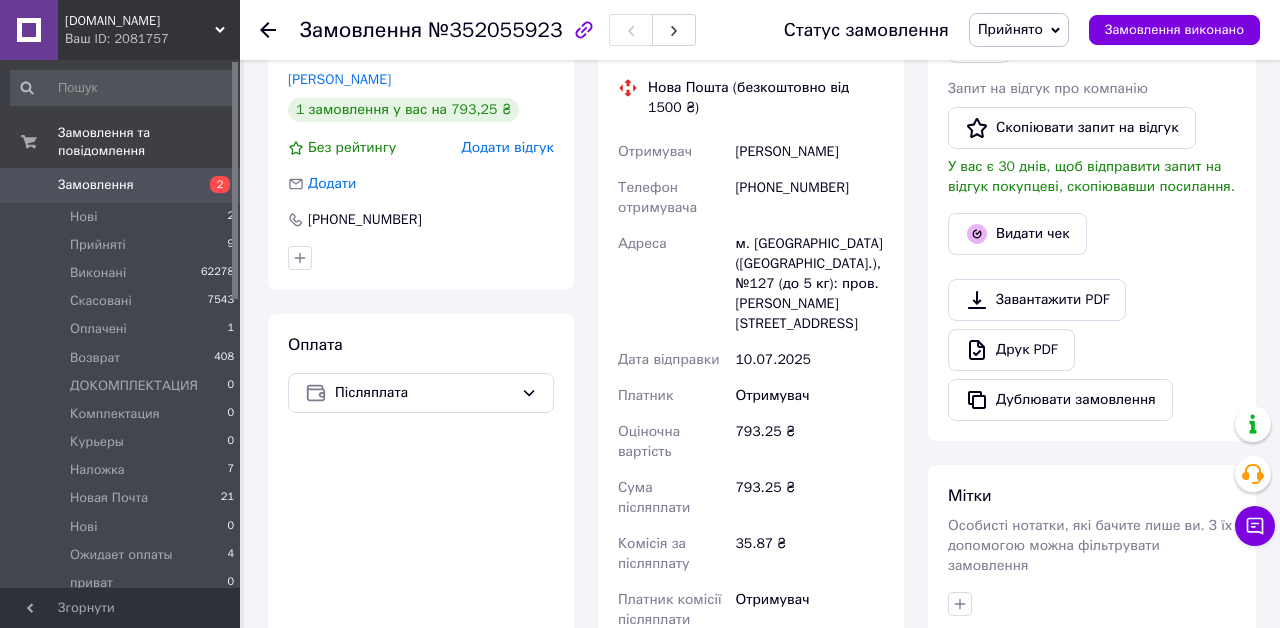 scroll, scrollTop: 445, scrollLeft: 0, axis: vertical 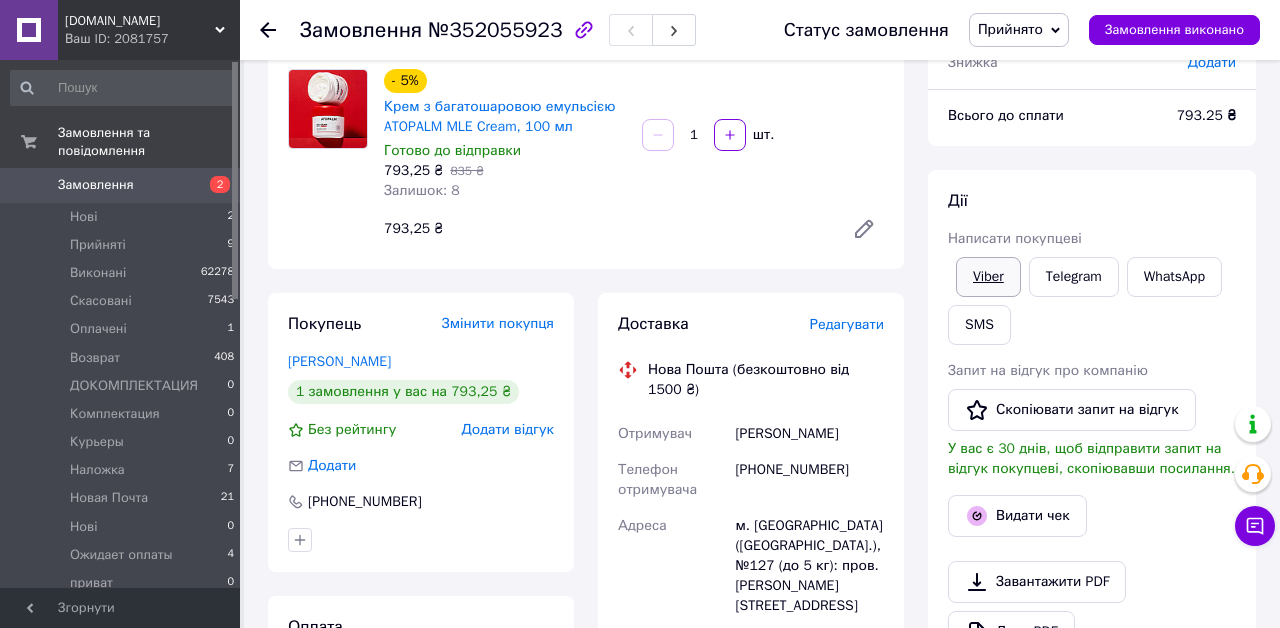 click on "Viber" at bounding box center (988, 277) 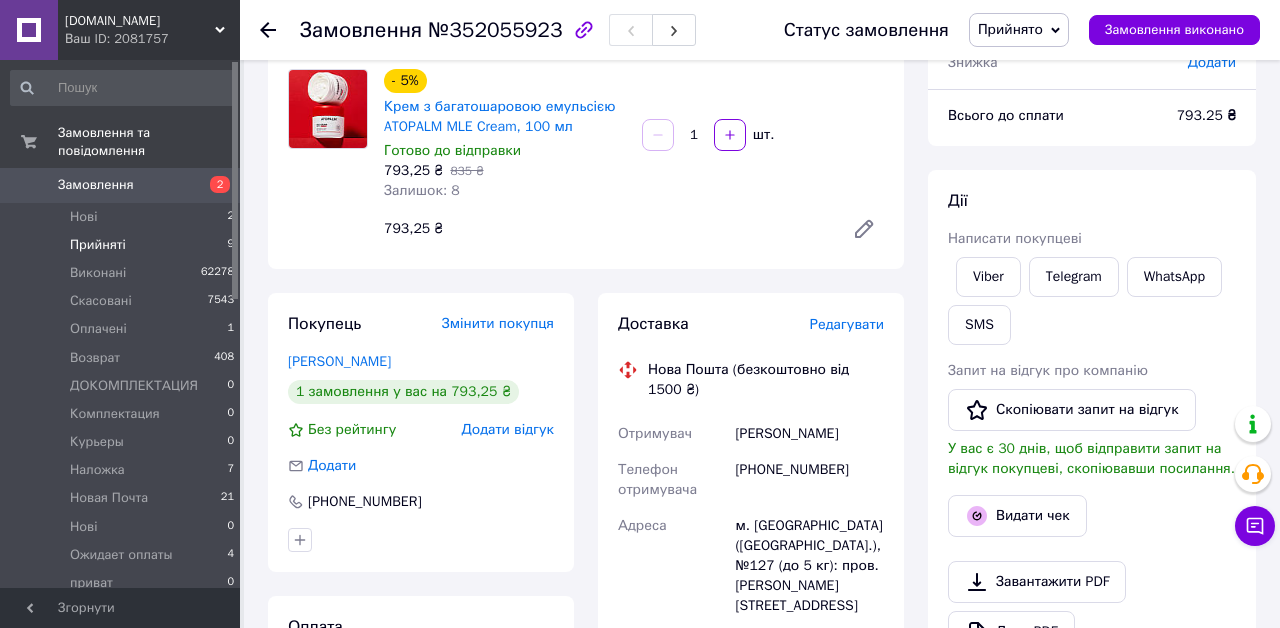 click on "Прийняті 9" at bounding box center (123, 245) 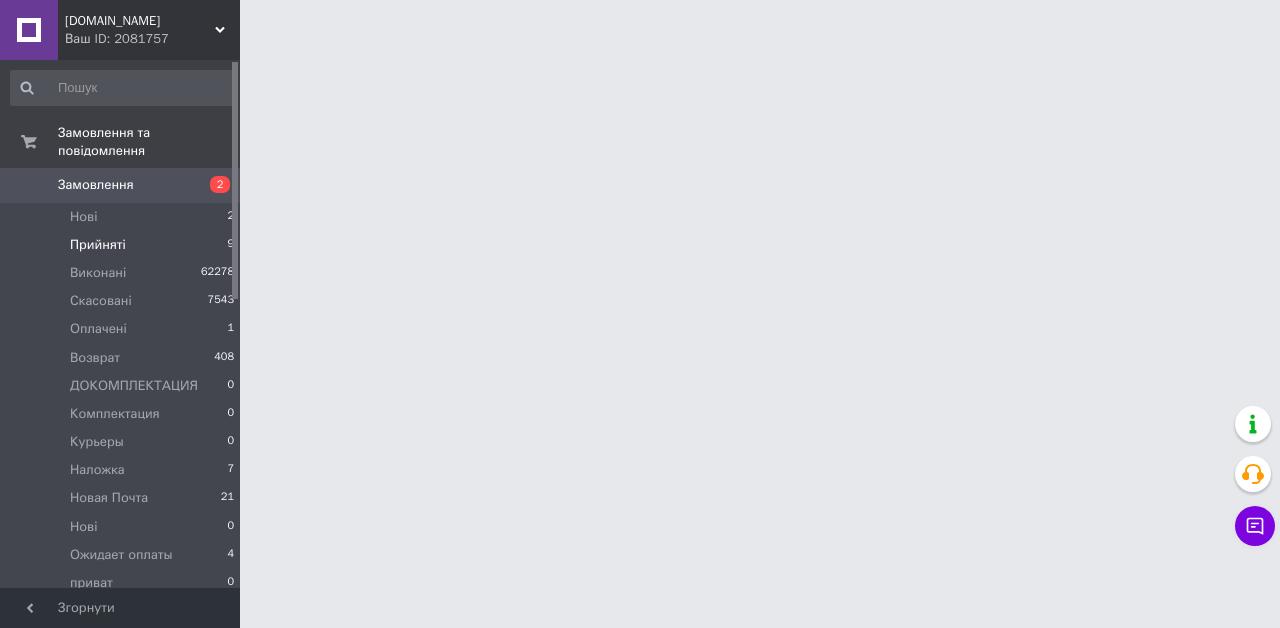 scroll, scrollTop: 0, scrollLeft: 0, axis: both 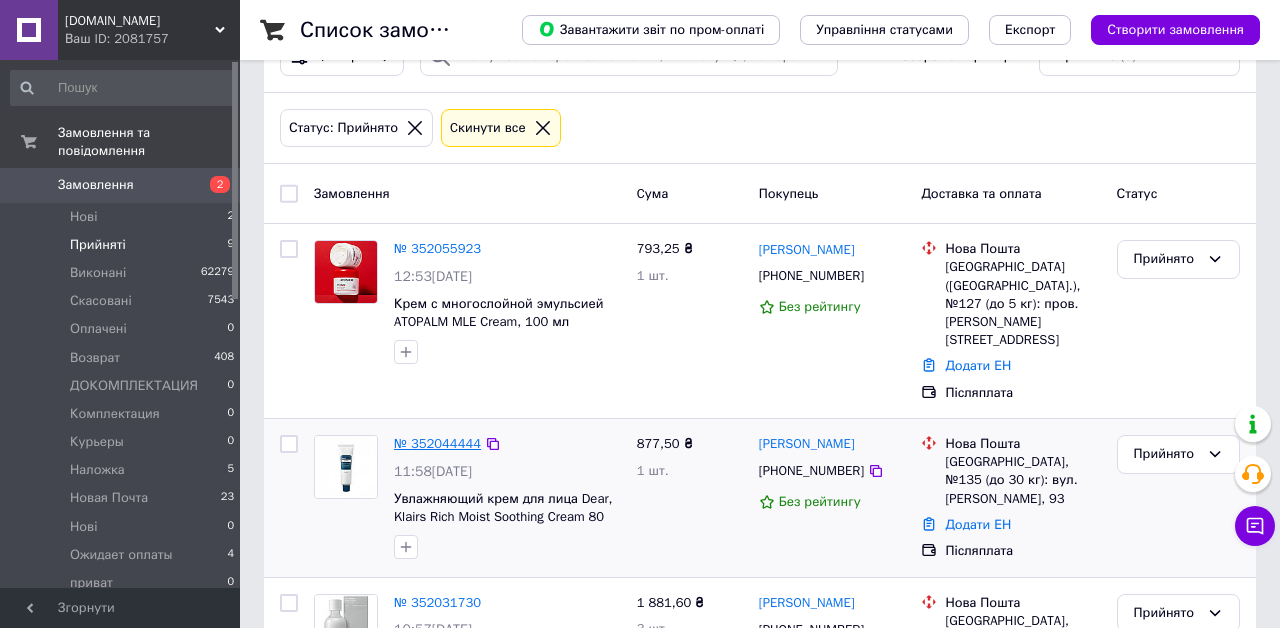 click on "№ 352044444" at bounding box center [437, 443] 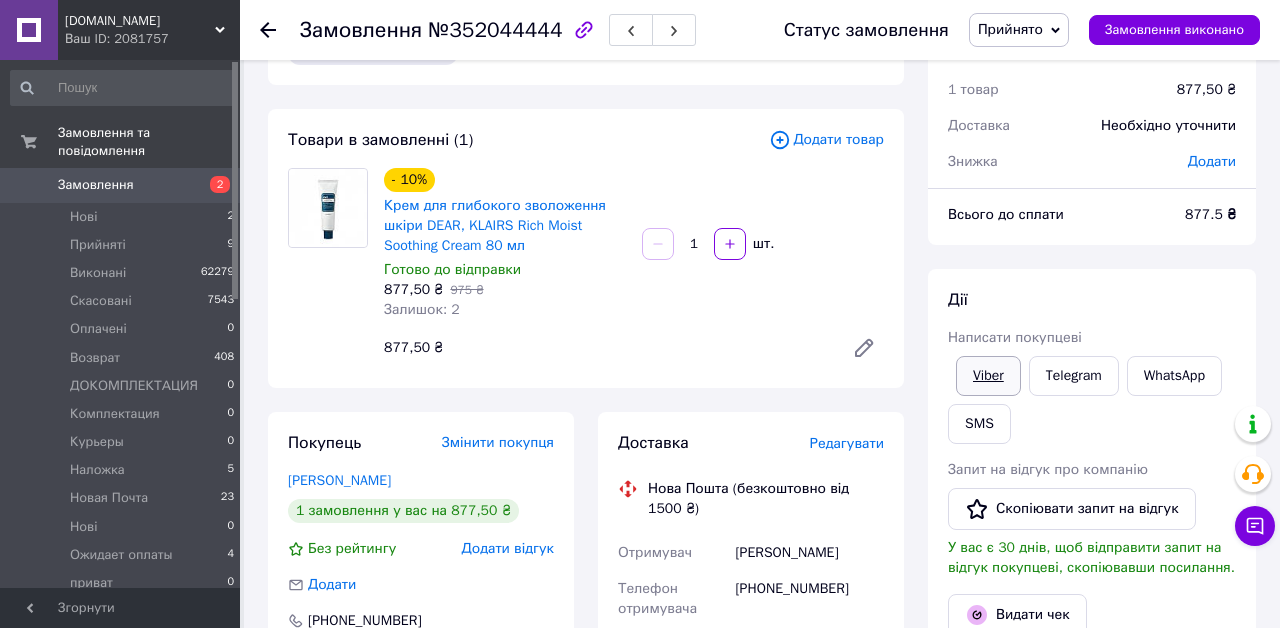 click on "Viber" at bounding box center [988, 376] 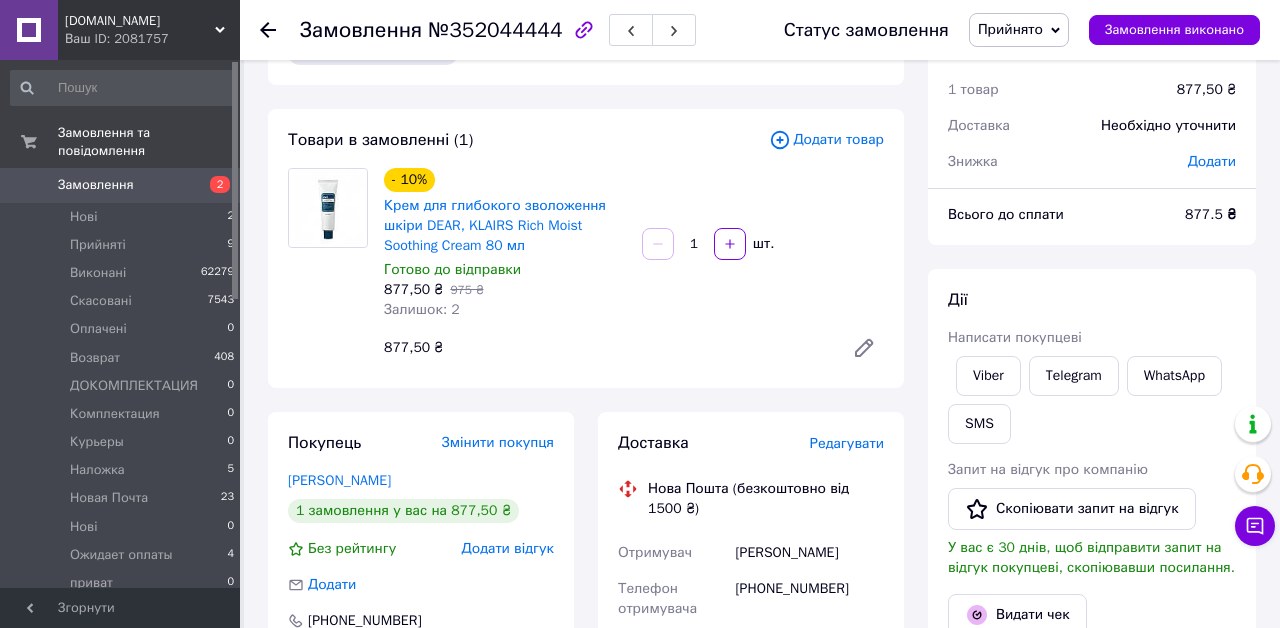 click on "877.5 ₴" at bounding box center (1210, 214) 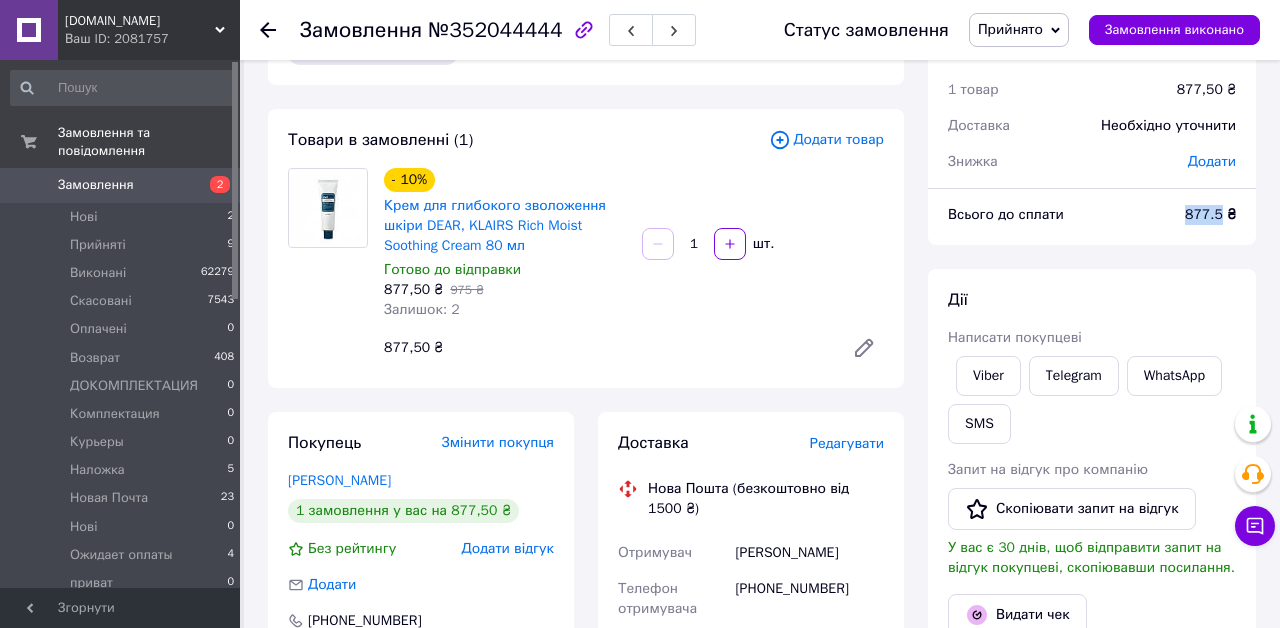 click on "877.5 ₴" at bounding box center (1210, 214) 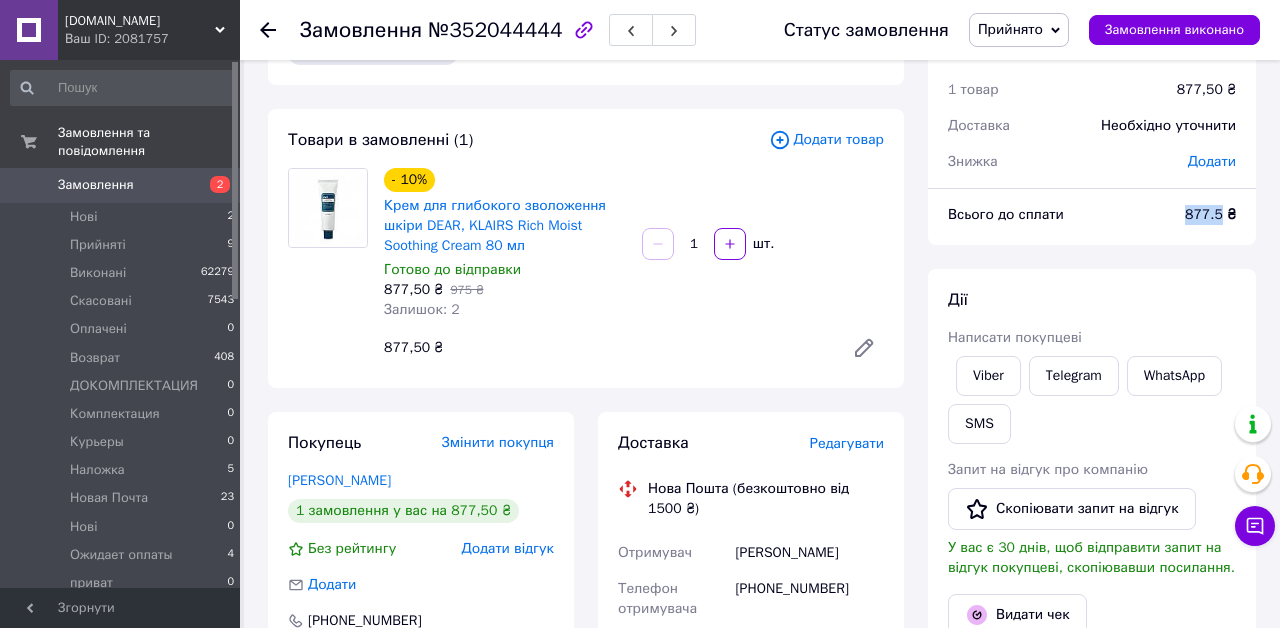 copy on "877.5" 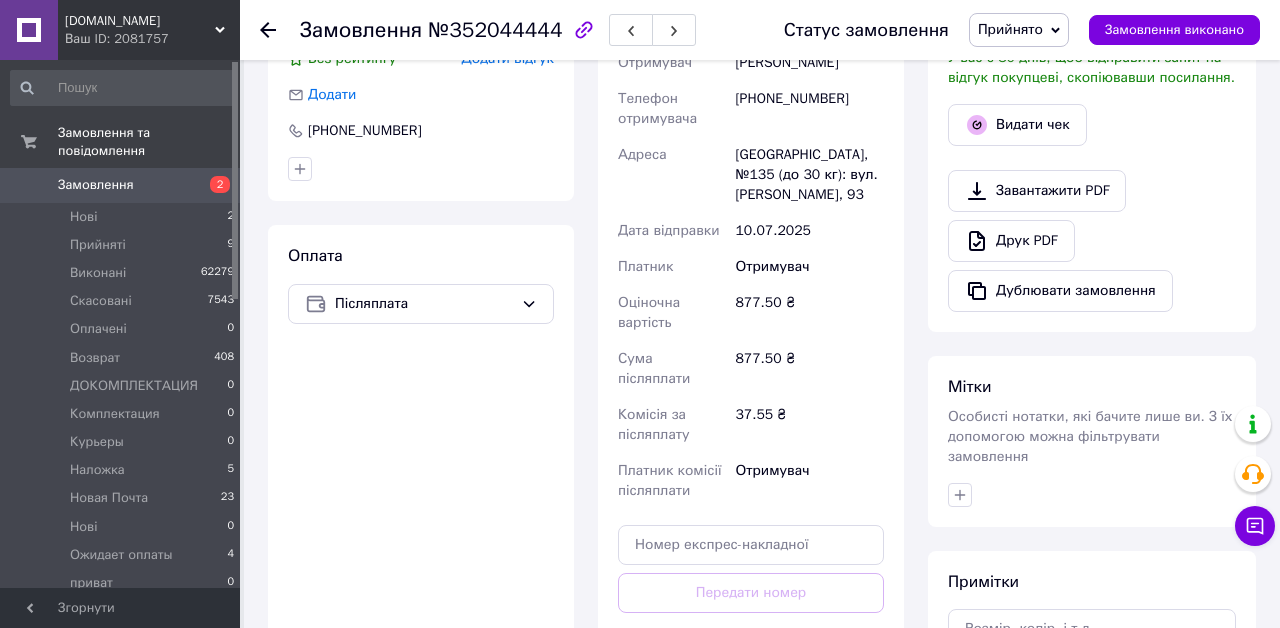 scroll, scrollTop: 555, scrollLeft: 0, axis: vertical 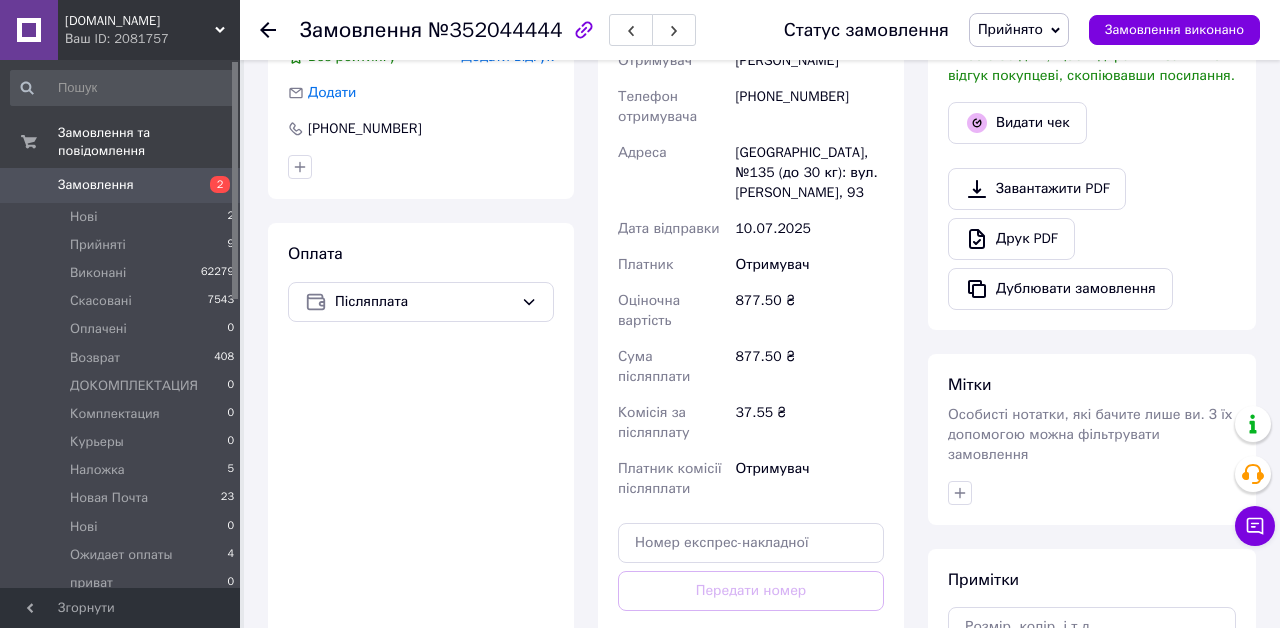 click on "37.55 ₴" at bounding box center (809, 423) 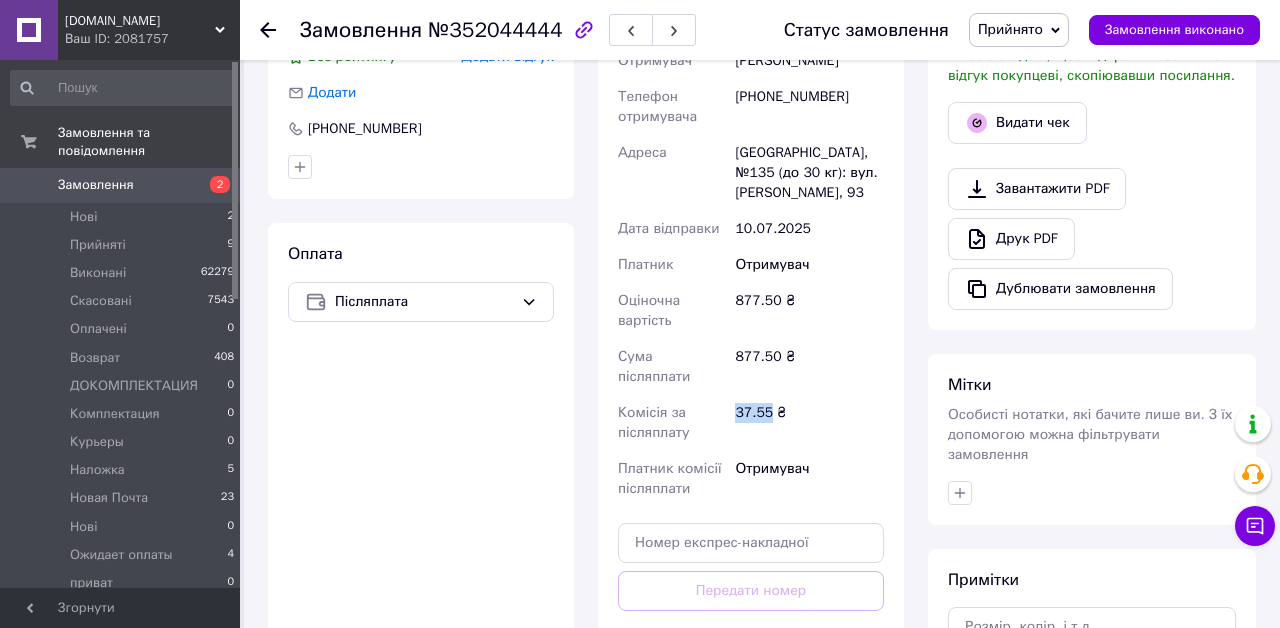 click on "37.55 ₴" at bounding box center [809, 423] 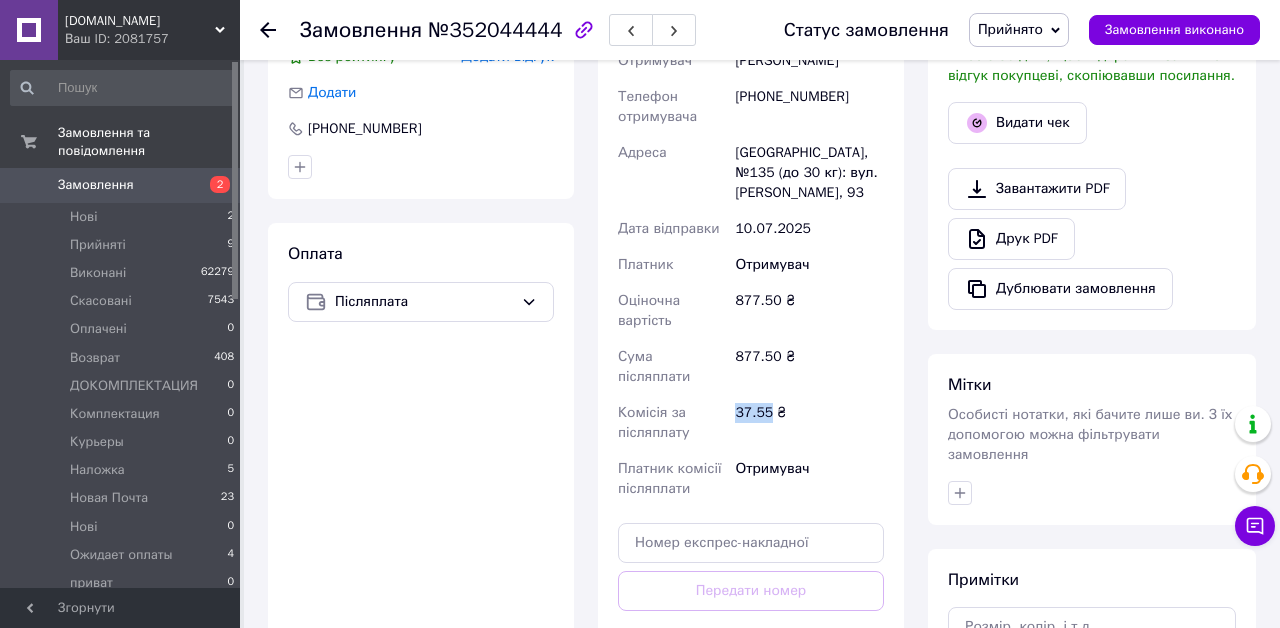 copy on "37.55" 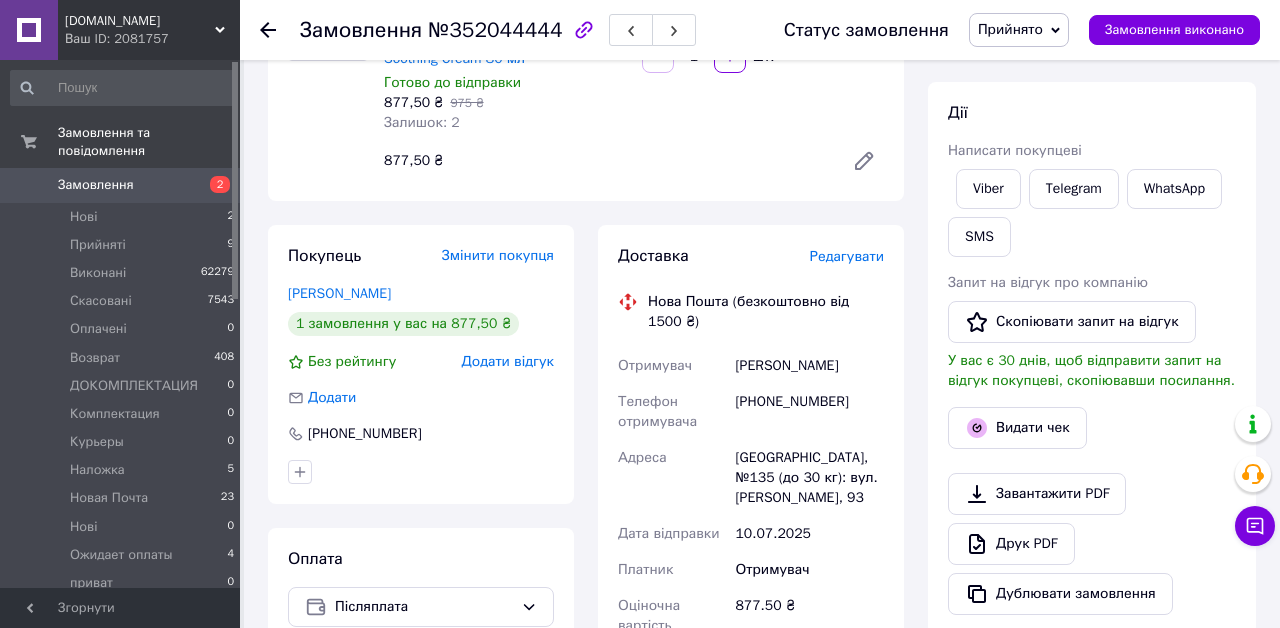 scroll, scrollTop: 252, scrollLeft: 0, axis: vertical 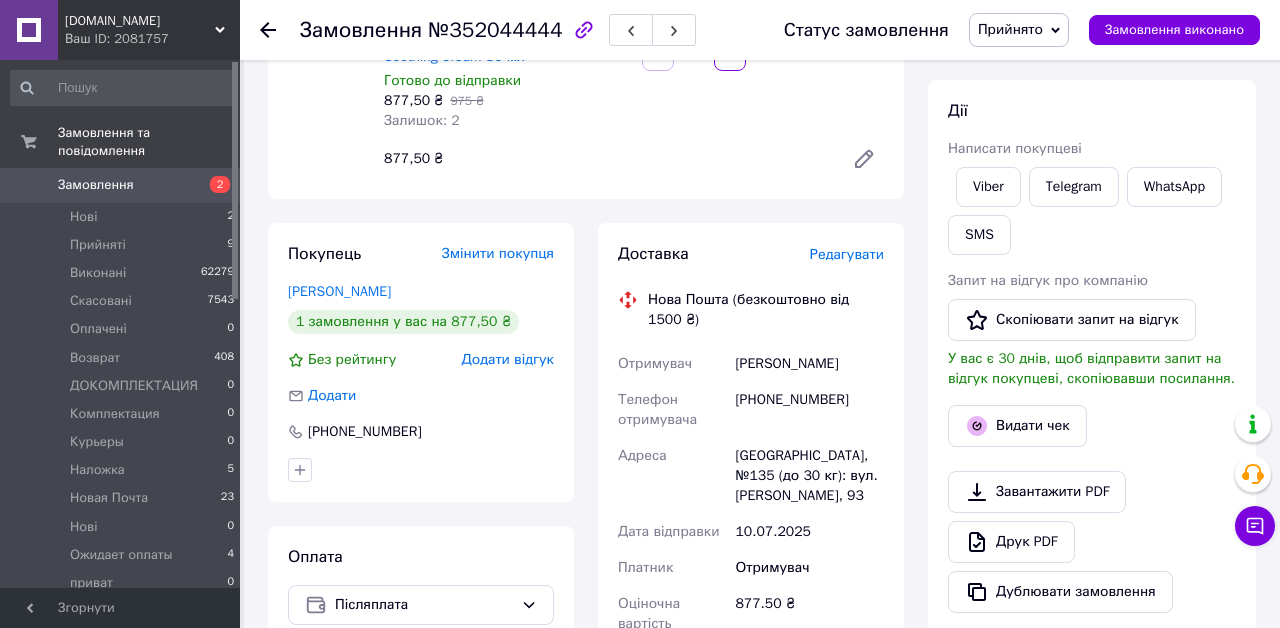 click on "Прийнято" at bounding box center [1010, 29] 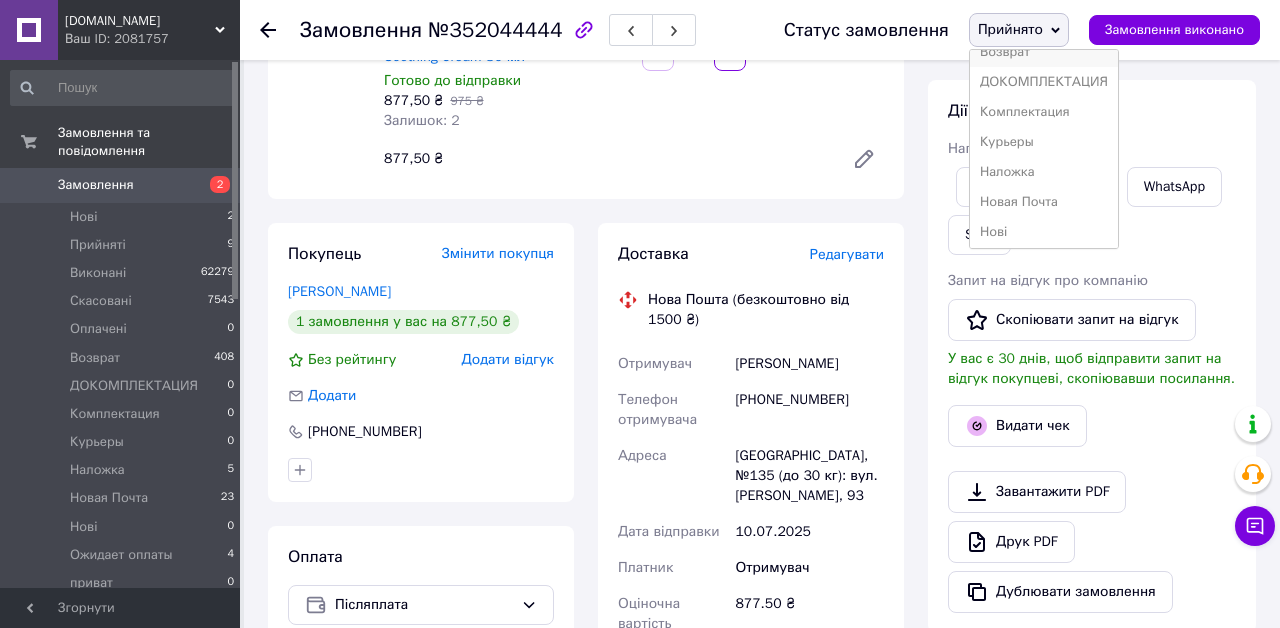 scroll, scrollTop: 111, scrollLeft: 0, axis: vertical 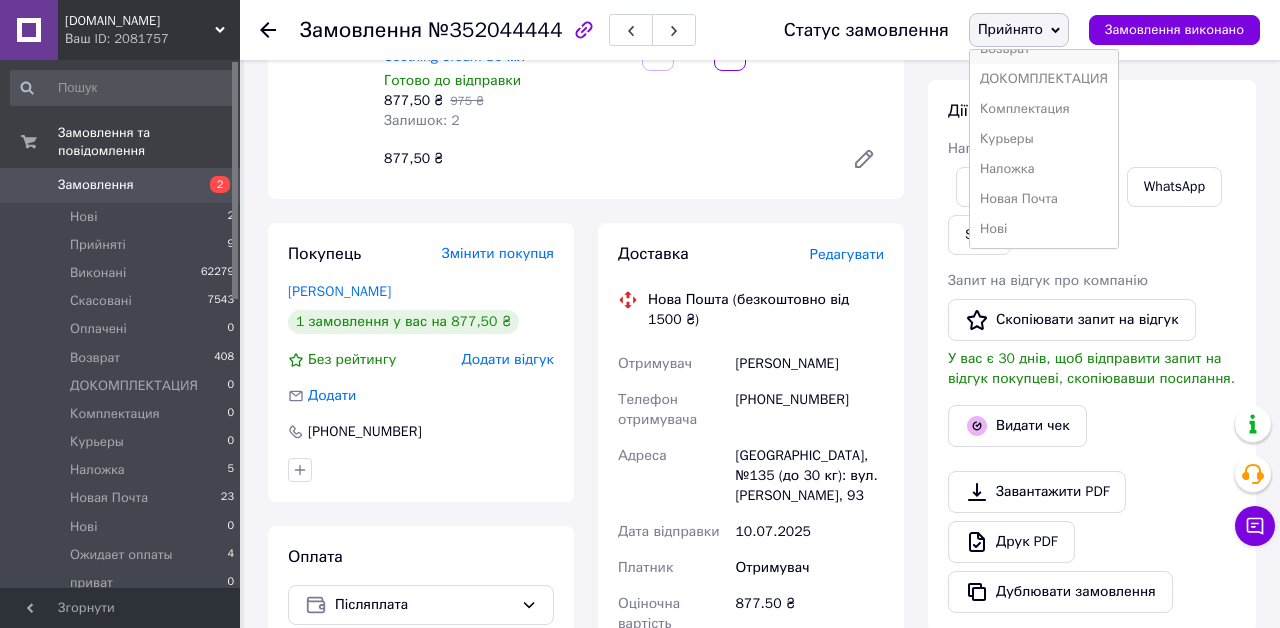 click on "Наложка" at bounding box center [1044, 169] 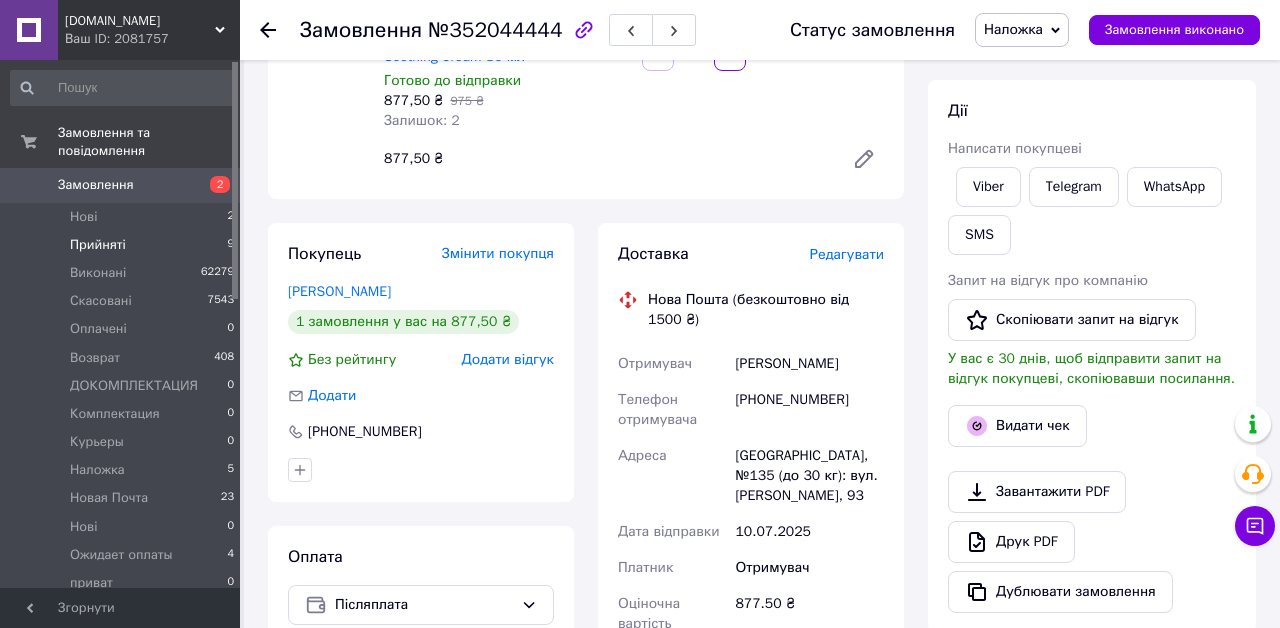 click on "Прийняті 9" at bounding box center [123, 245] 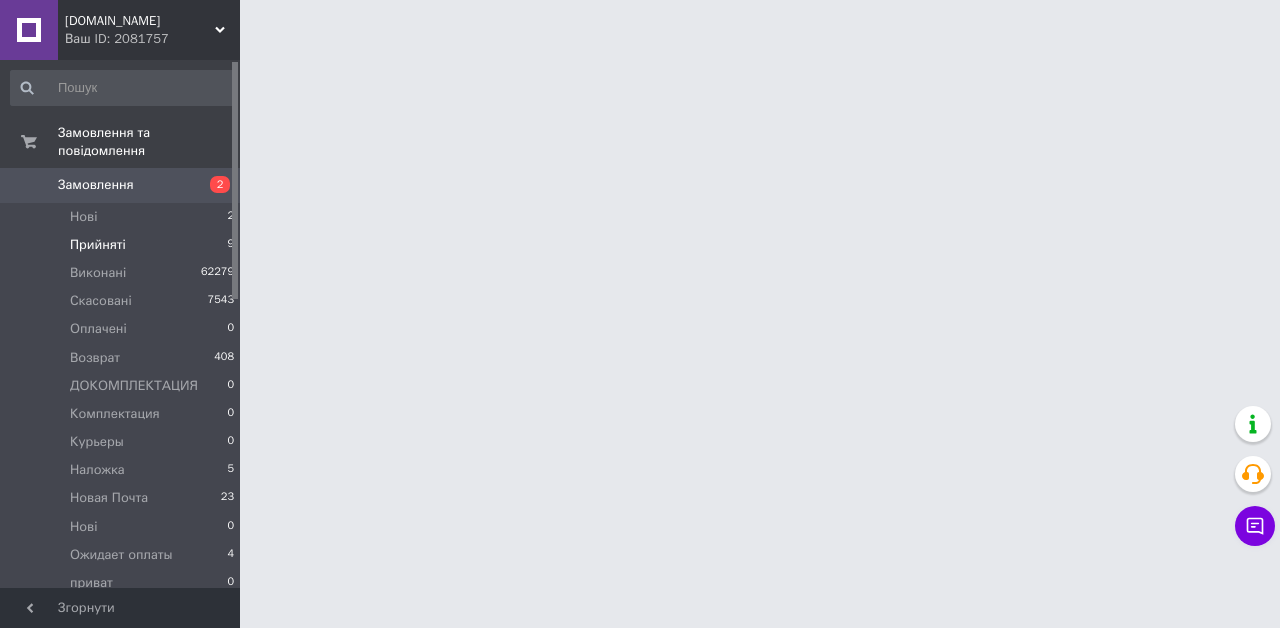 scroll, scrollTop: 0, scrollLeft: 0, axis: both 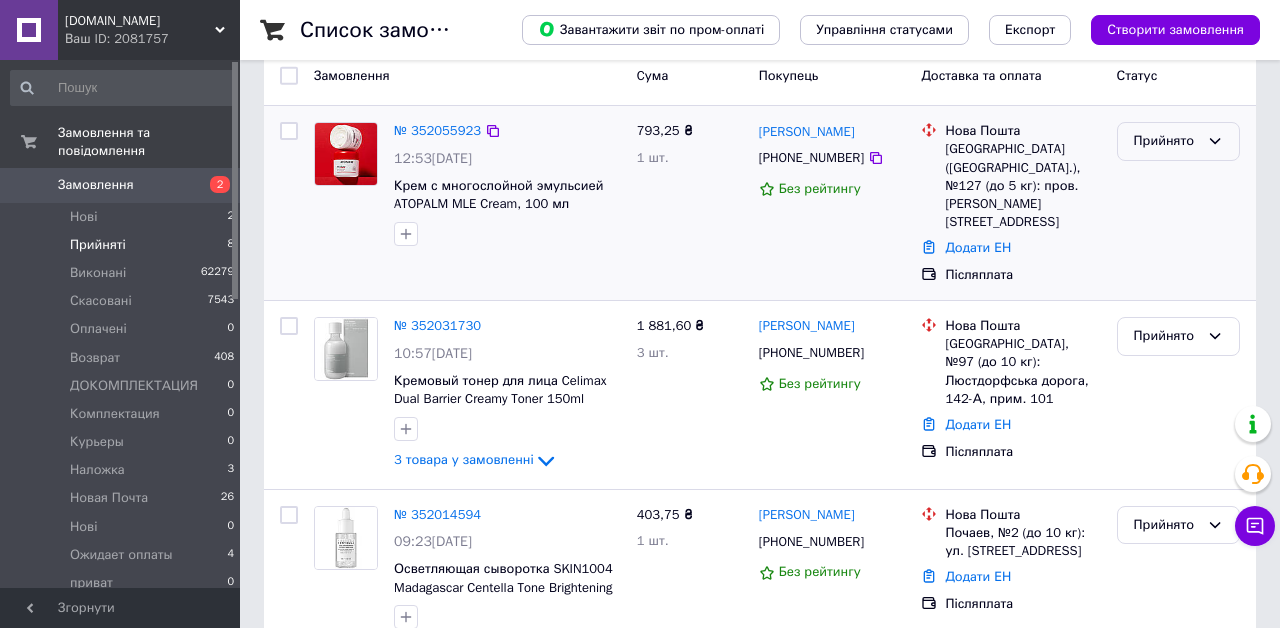 click on "Прийнято" at bounding box center [1178, 141] 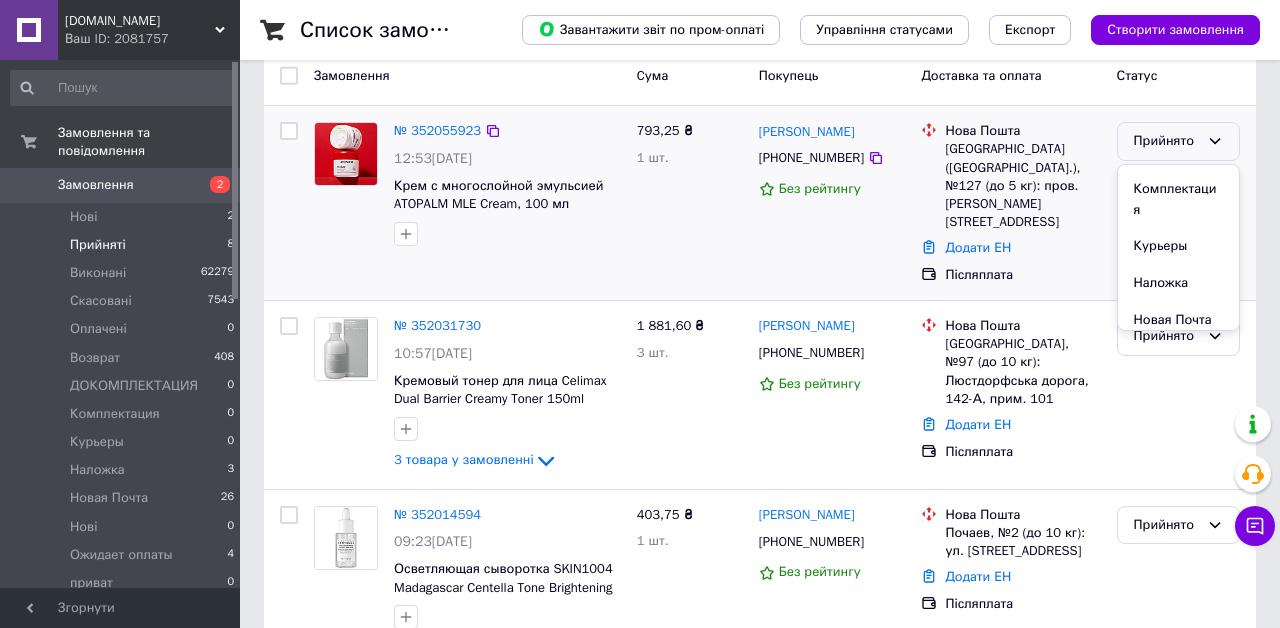 scroll, scrollTop: 203, scrollLeft: 0, axis: vertical 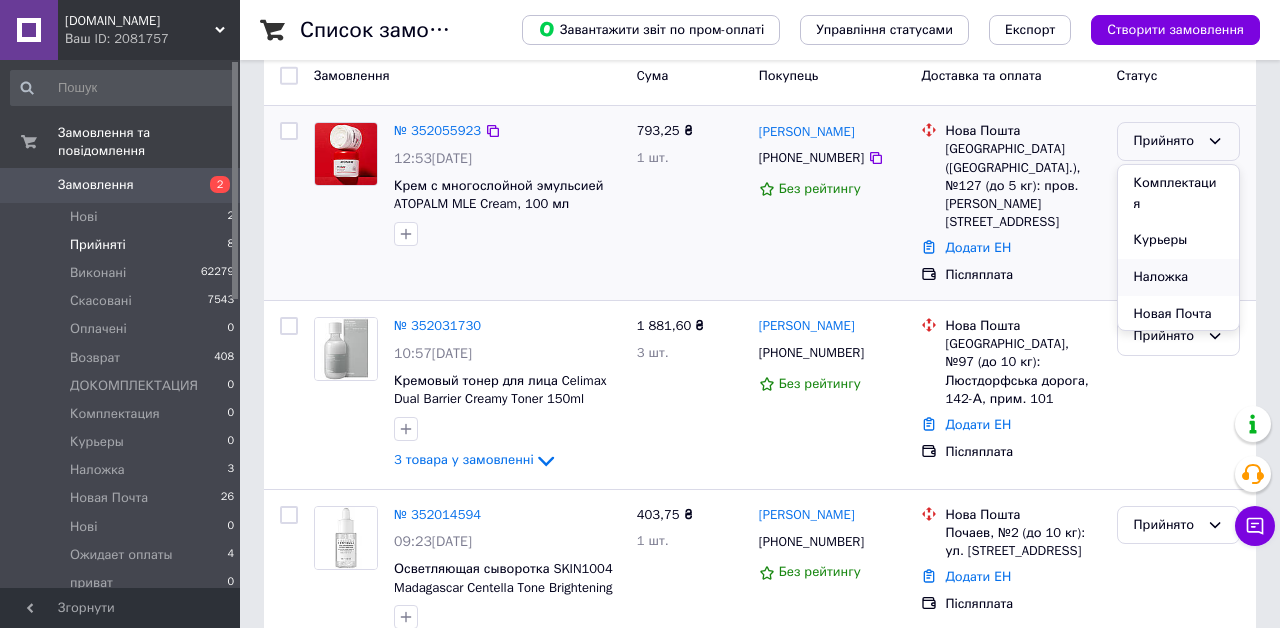 click on "Наложка" at bounding box center (1178, 277) 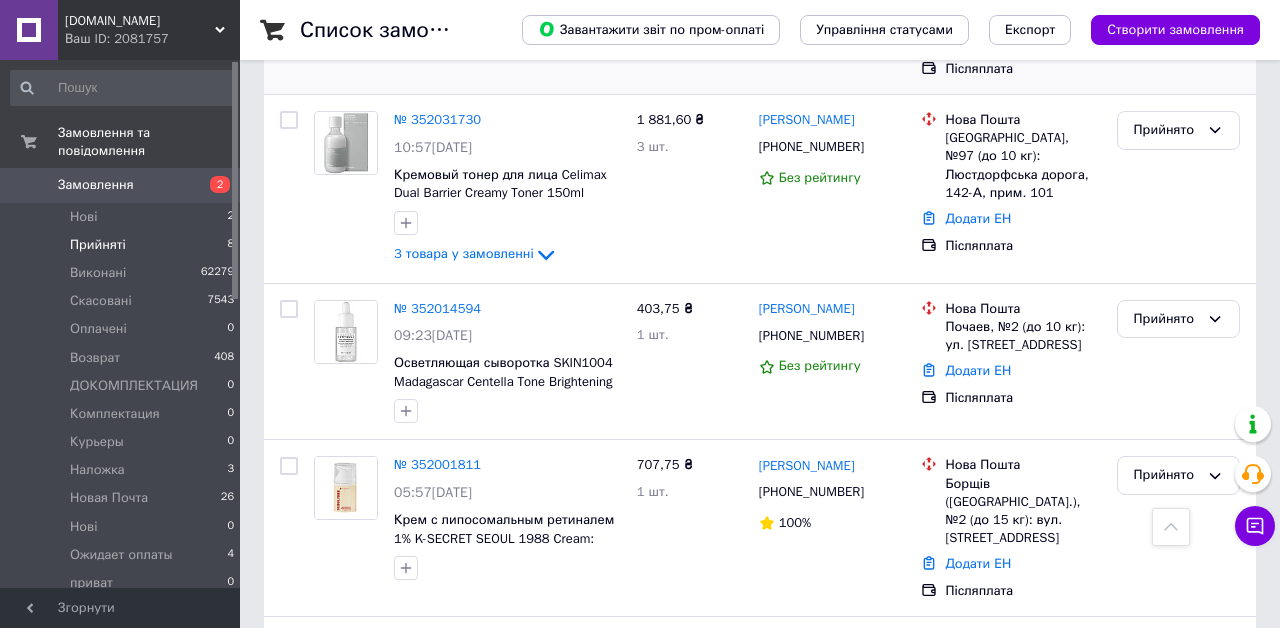 scroll, scrollTop: 370, scrollLeft: 0, axis: vertical 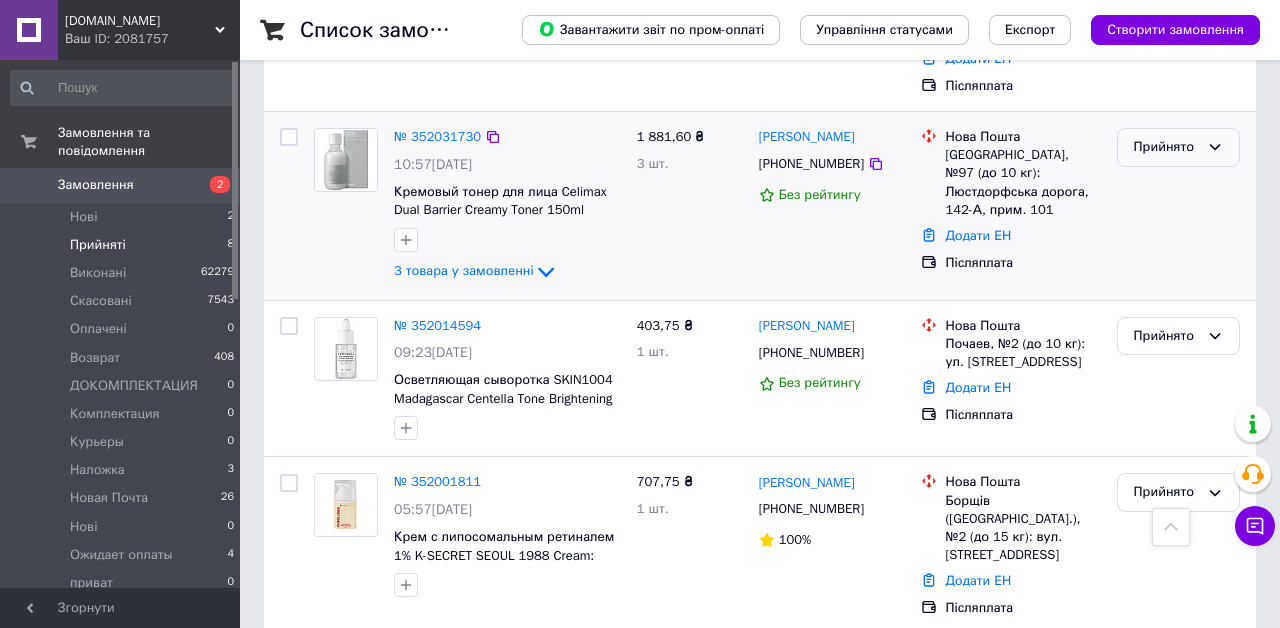 click on "Прийнято" at bounding box center (1166, 147) 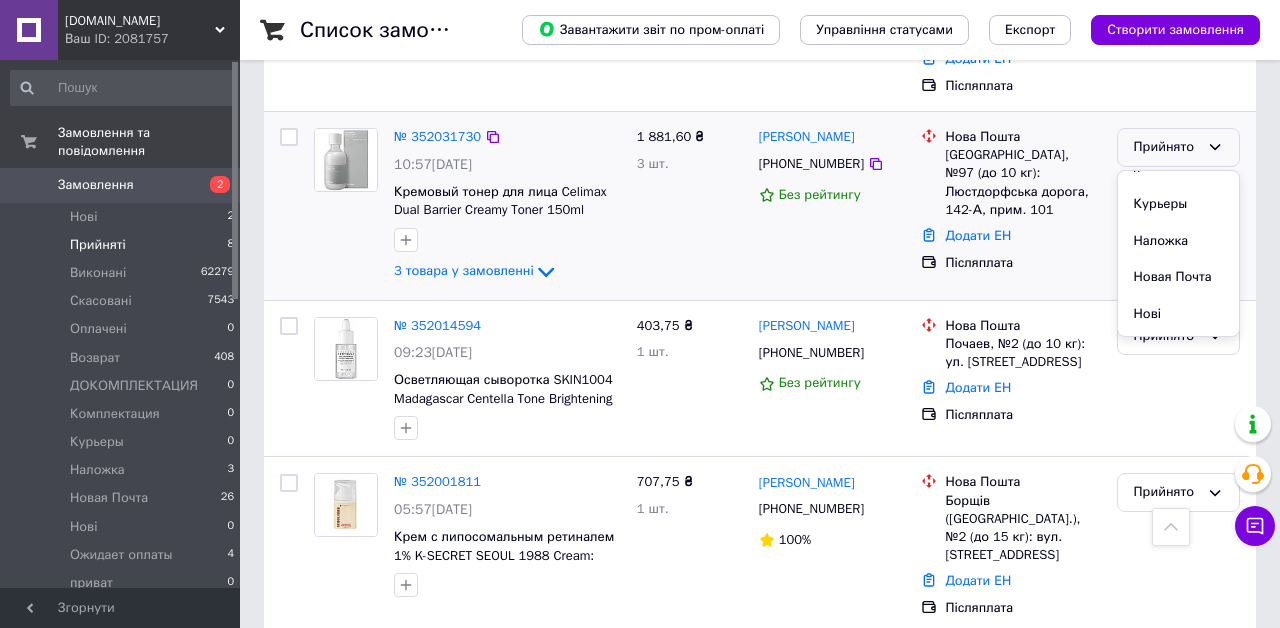 scroll, scrollTop: 247, scrollLeft: 0, axis: vertical 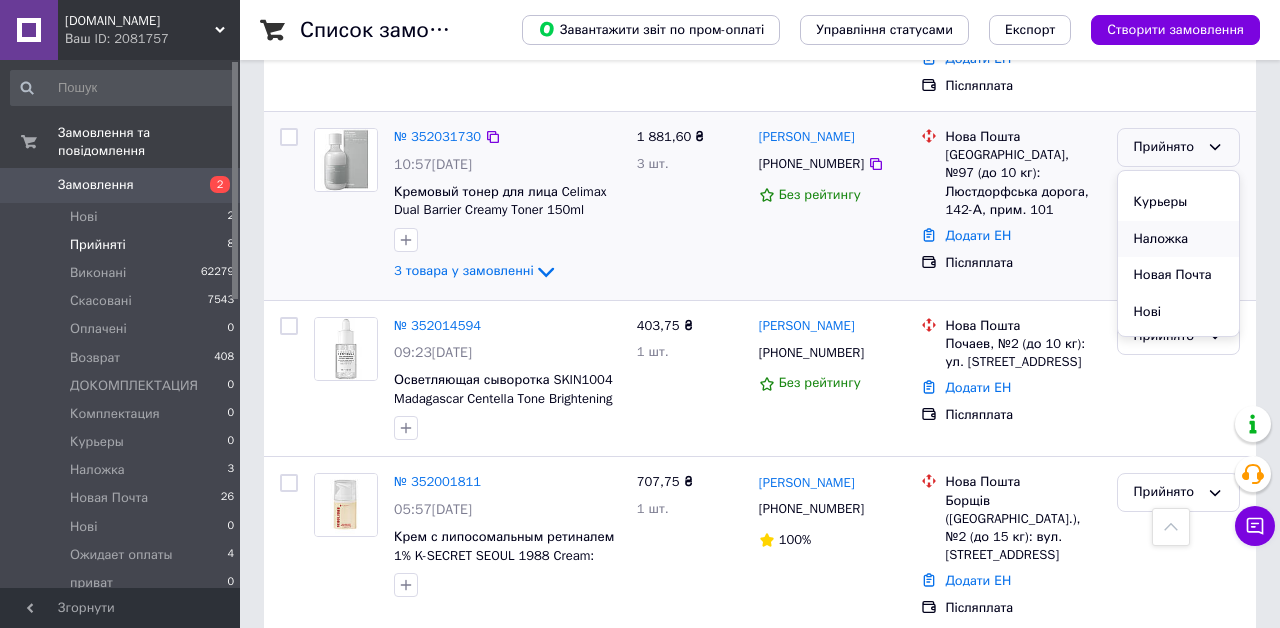 click on "Наложка" at bounding box center [1178, 239] 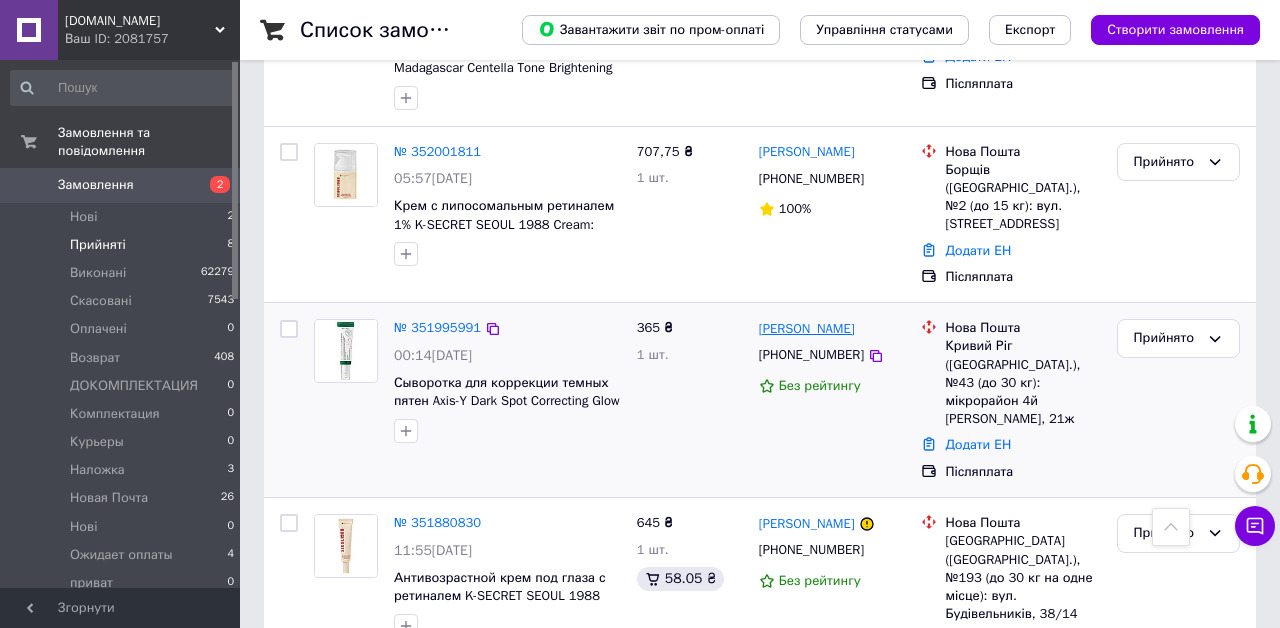 scroll, scrollTop: 507, scrollLeft: 0, axis: vertical 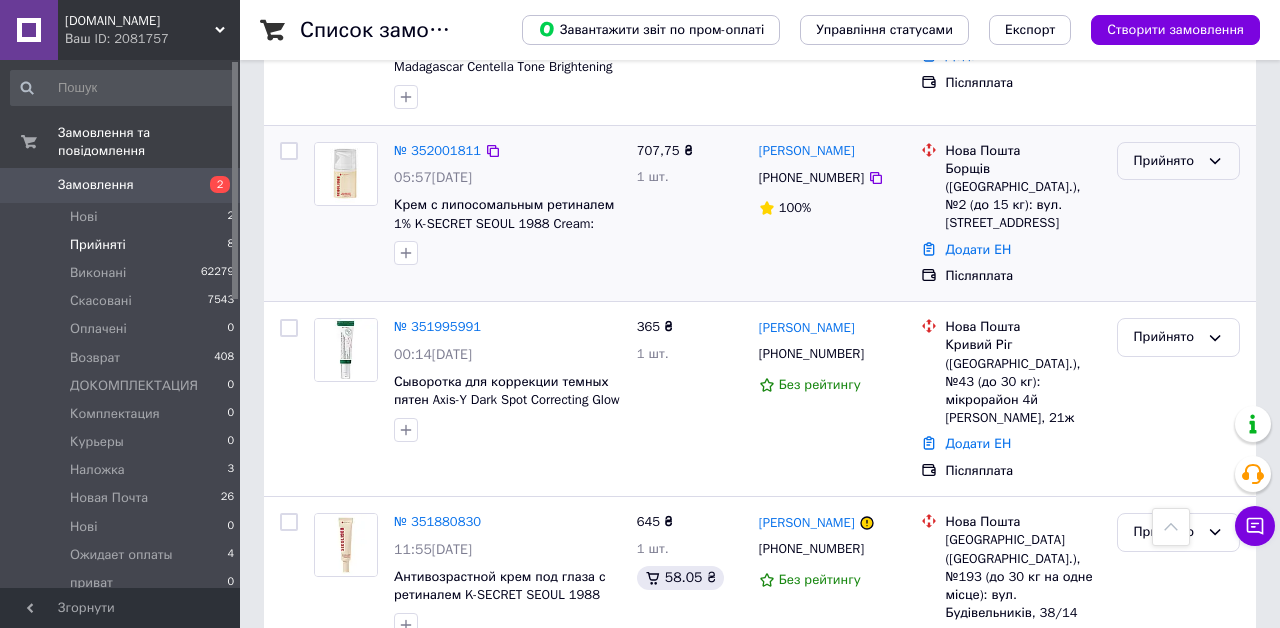 click on "Прийнято" at bounding box center (1166, 161) 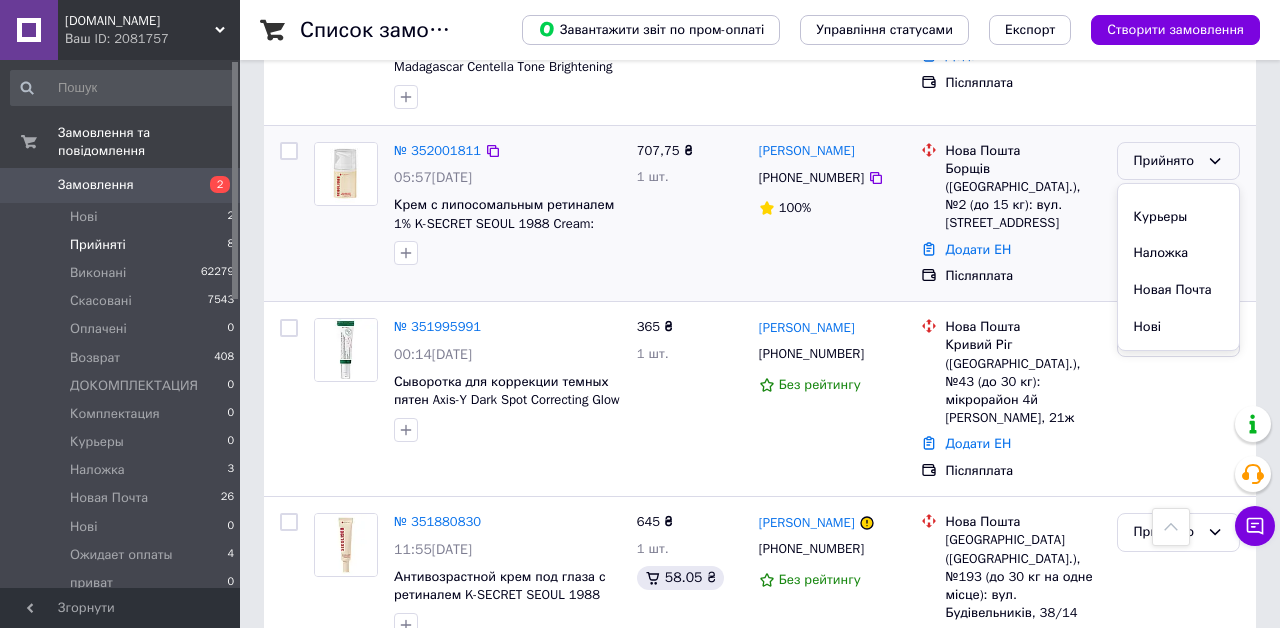 scroll, scrollTop: 259, scrollLeft: 0, axis: vertical 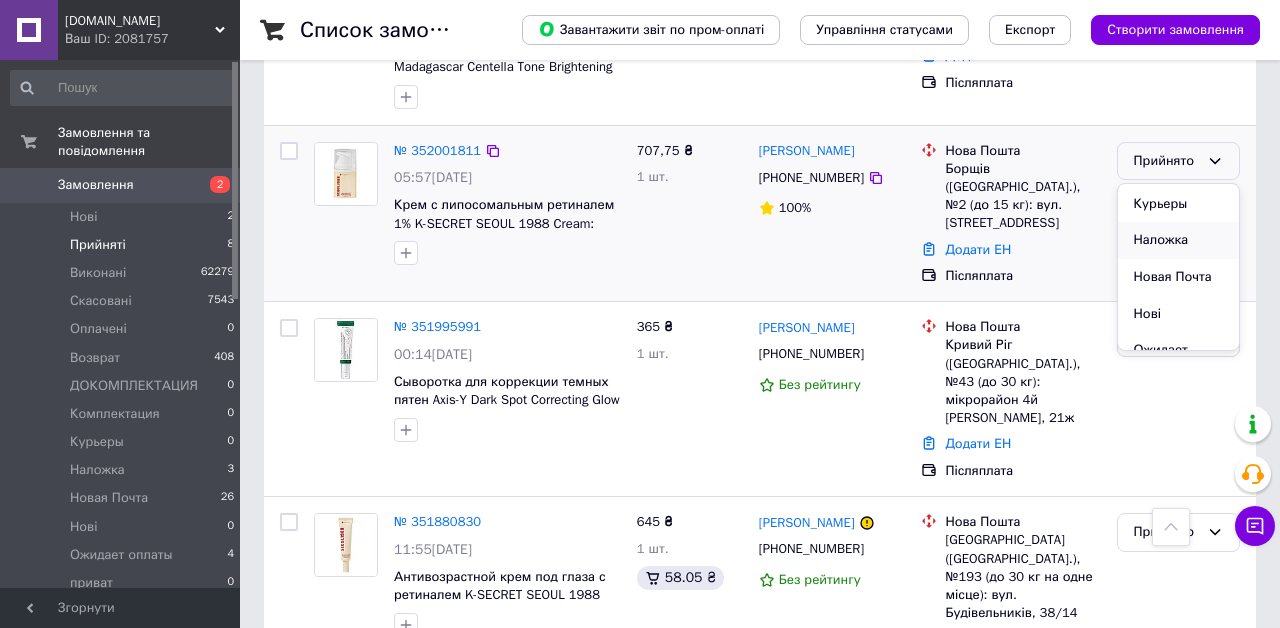 click on "Наложка" at bounding box center [1178, 240] 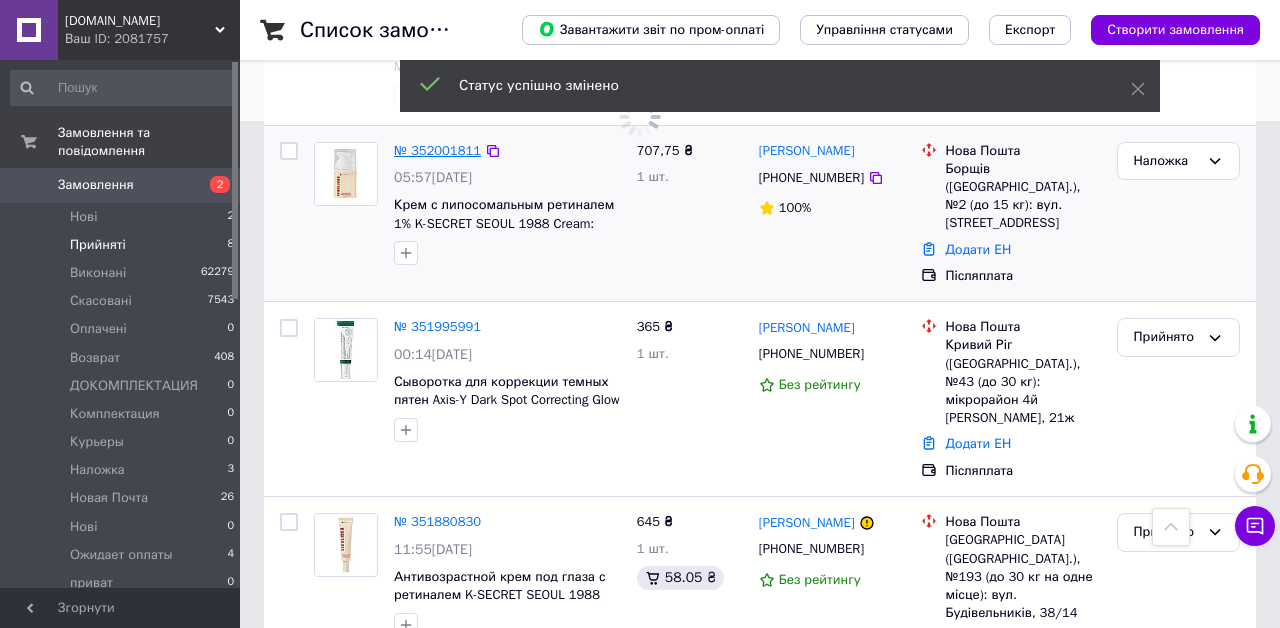 click on "№ 352001811" at bounding box center (437, 150) 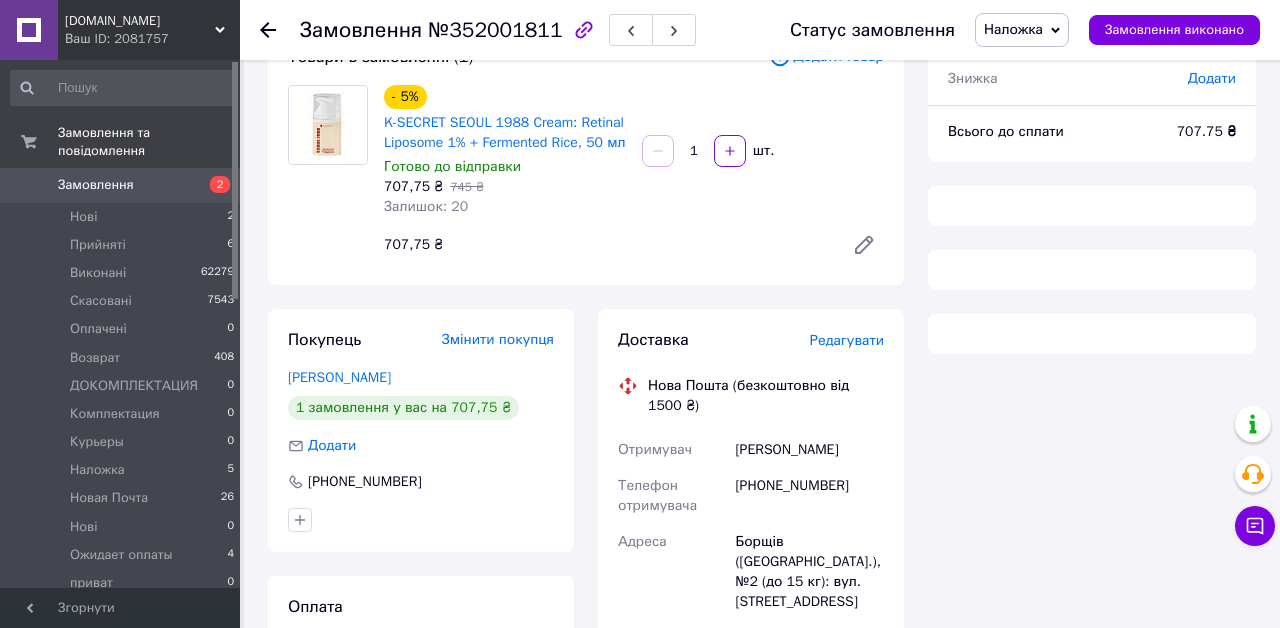 scroll, scrollTop: 0, scrollLeft: 0, axis: both 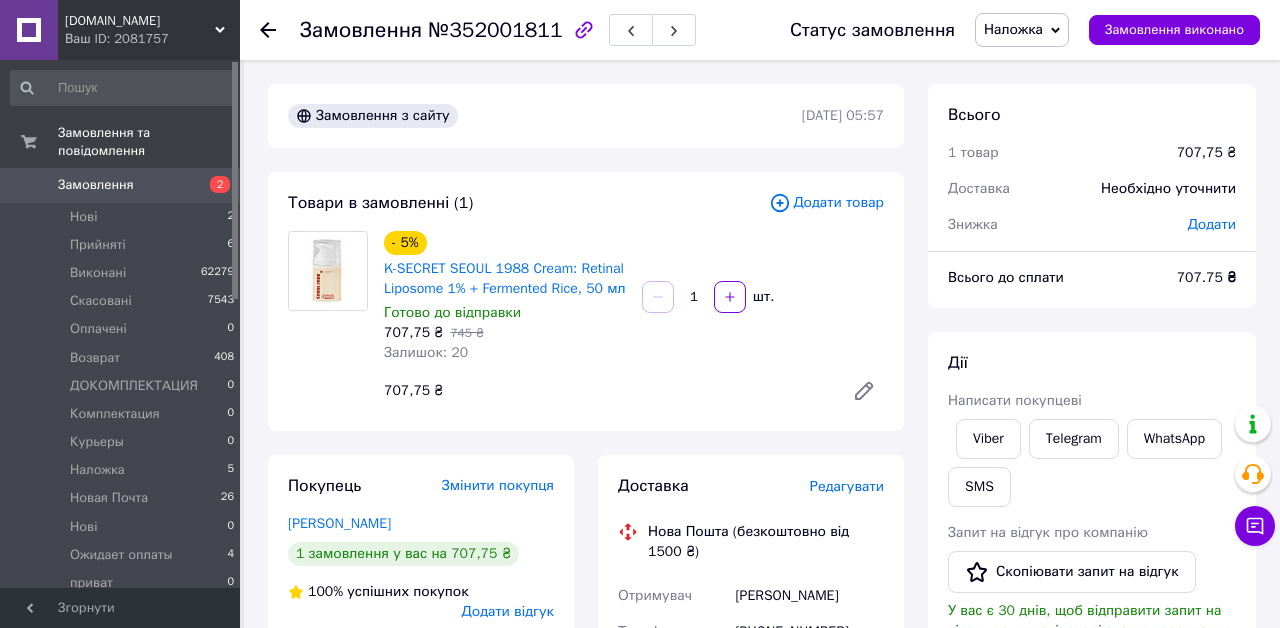 click 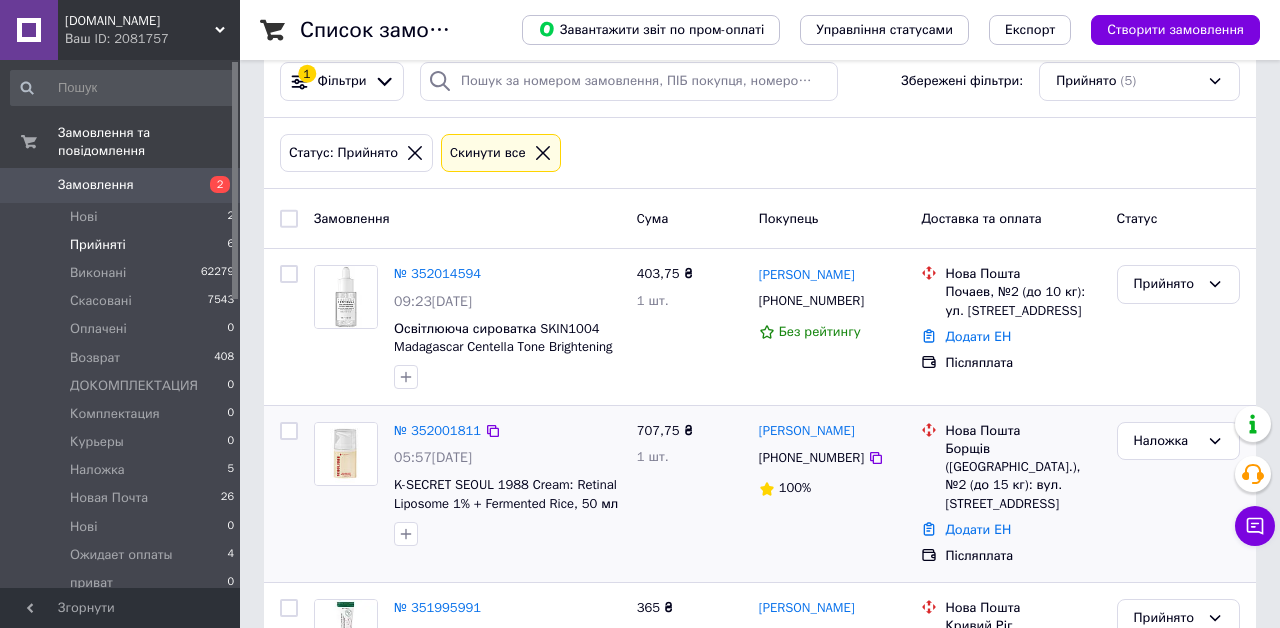 scroll, scrollTop: 43, scrollLeft: 0, axis: vertical 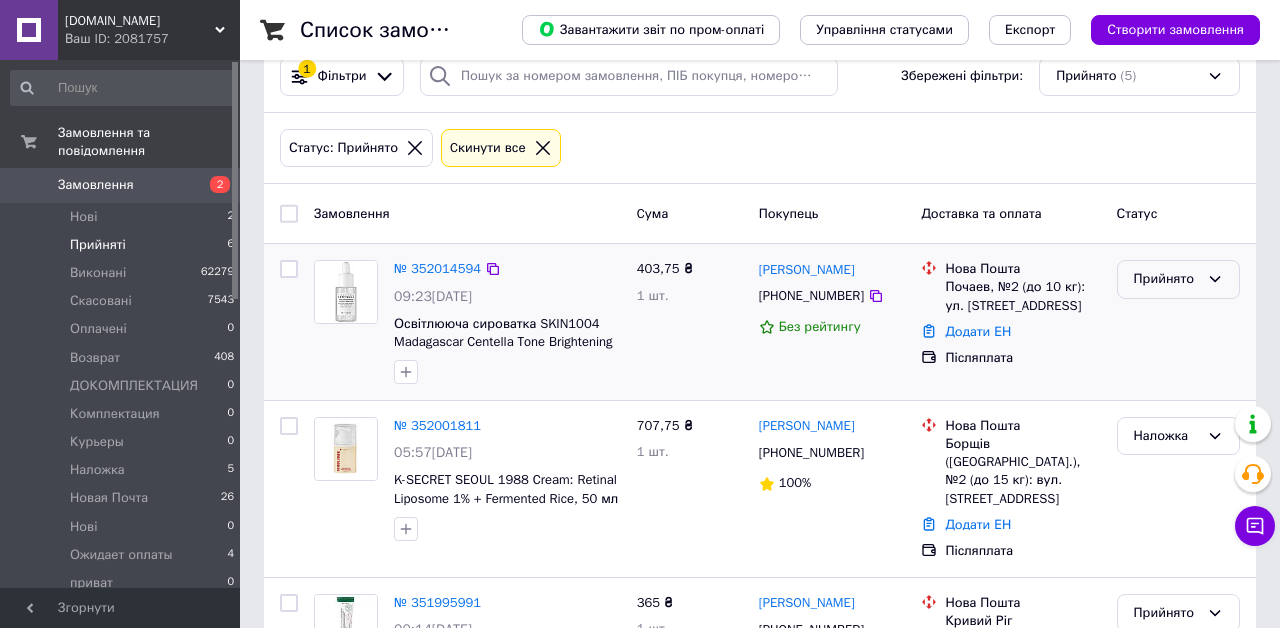 click on "Прийнято" at bounding box center (1166, 279) 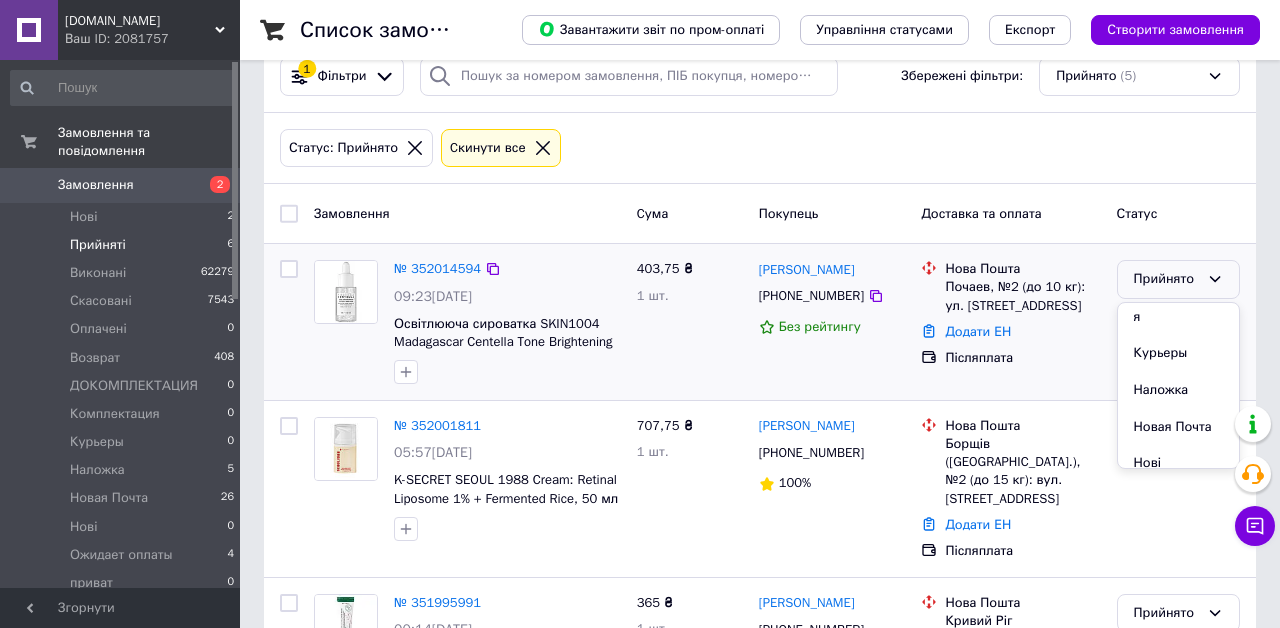 scroll, scrollTop: 230, scrollLeft: 0, axis: vertical 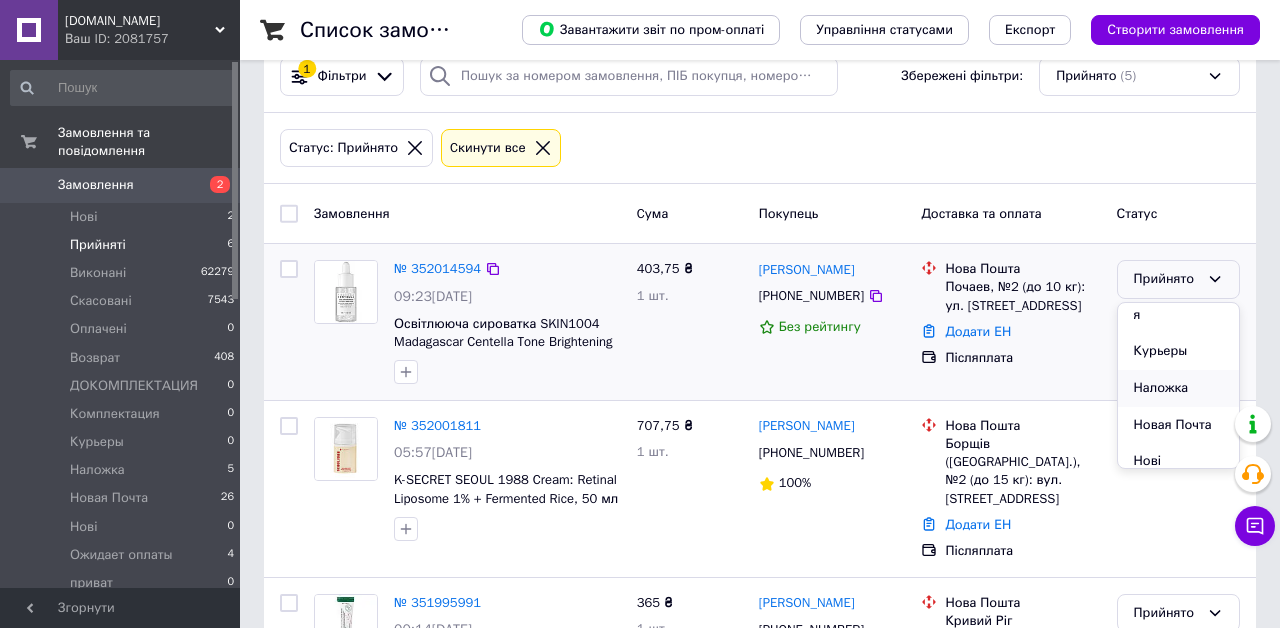click on "Наложка" at bounding box center (1178, 388) 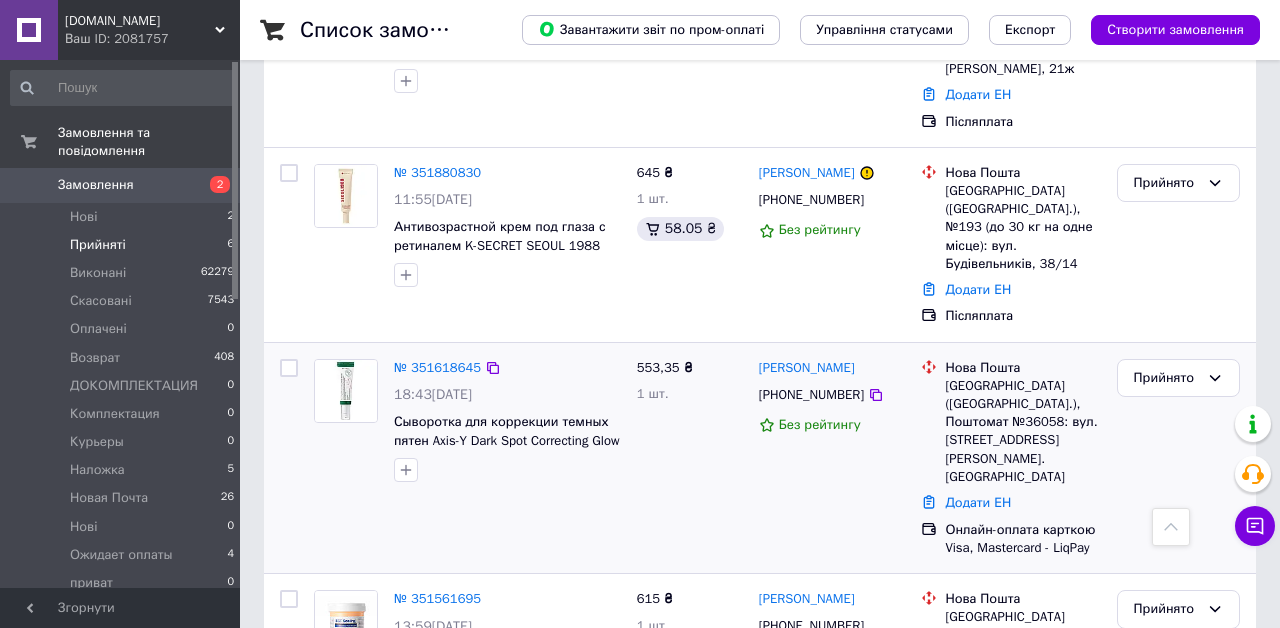 scroll, scrollTop: 600, scrollLeft: 0, axis: vertical 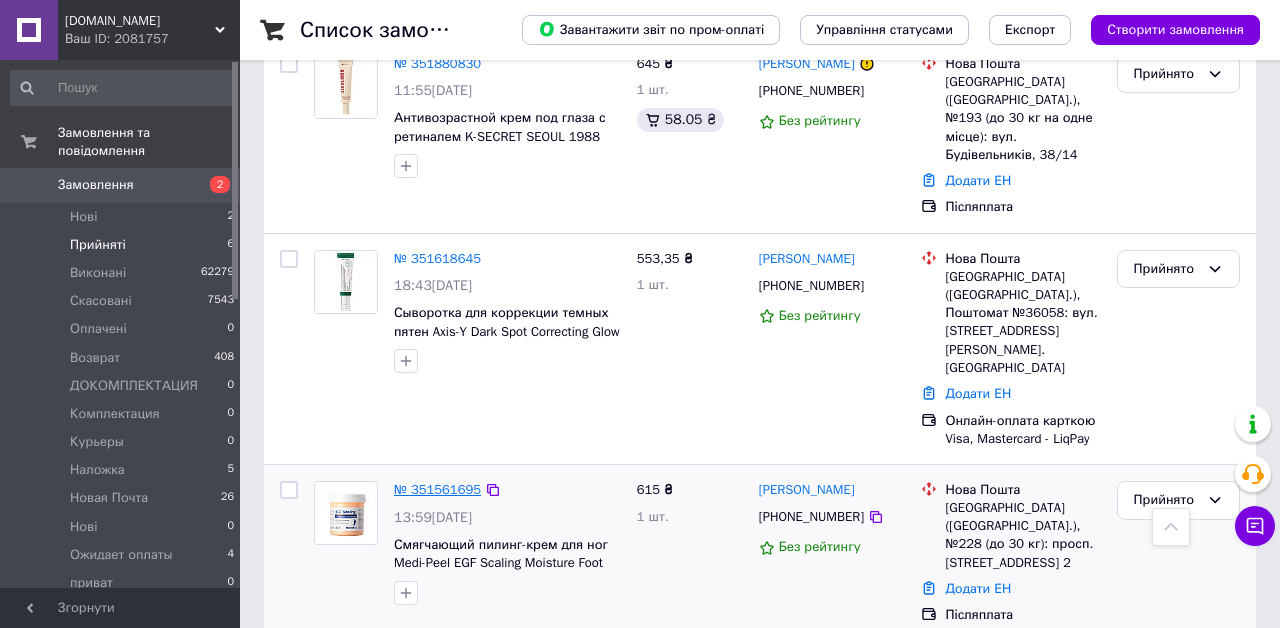 click on "№ 351561695" at bounding box center (437, 489) 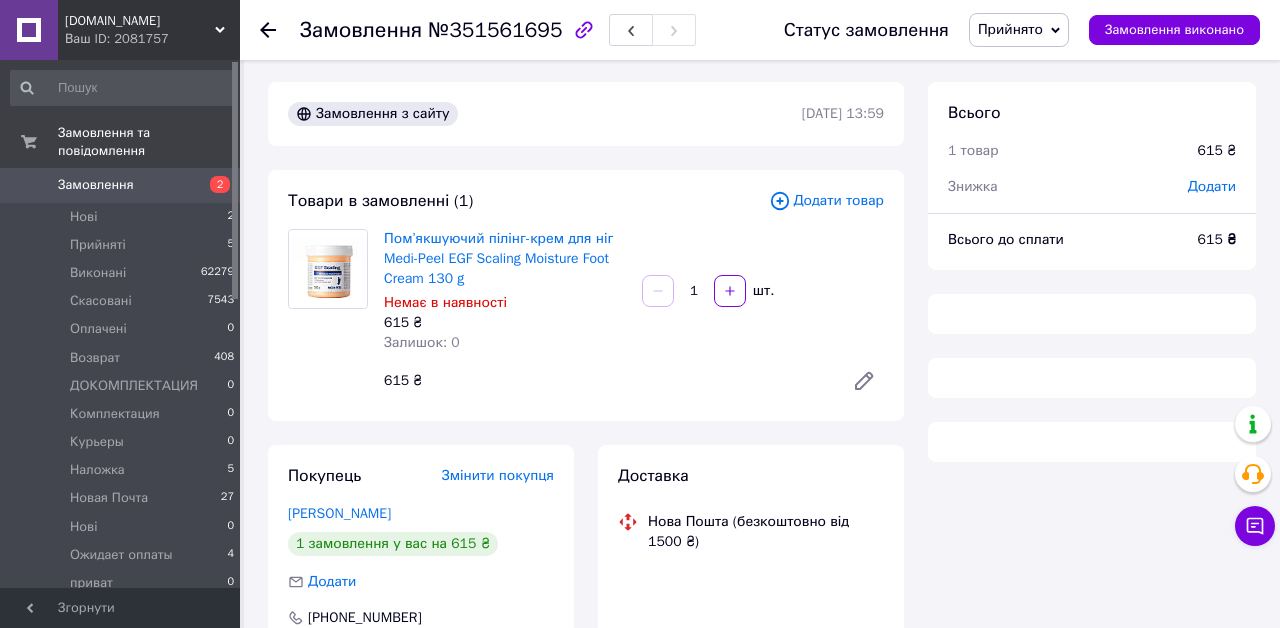 scroll, scrollTop: 0, scrollLeft: 0, axis: both 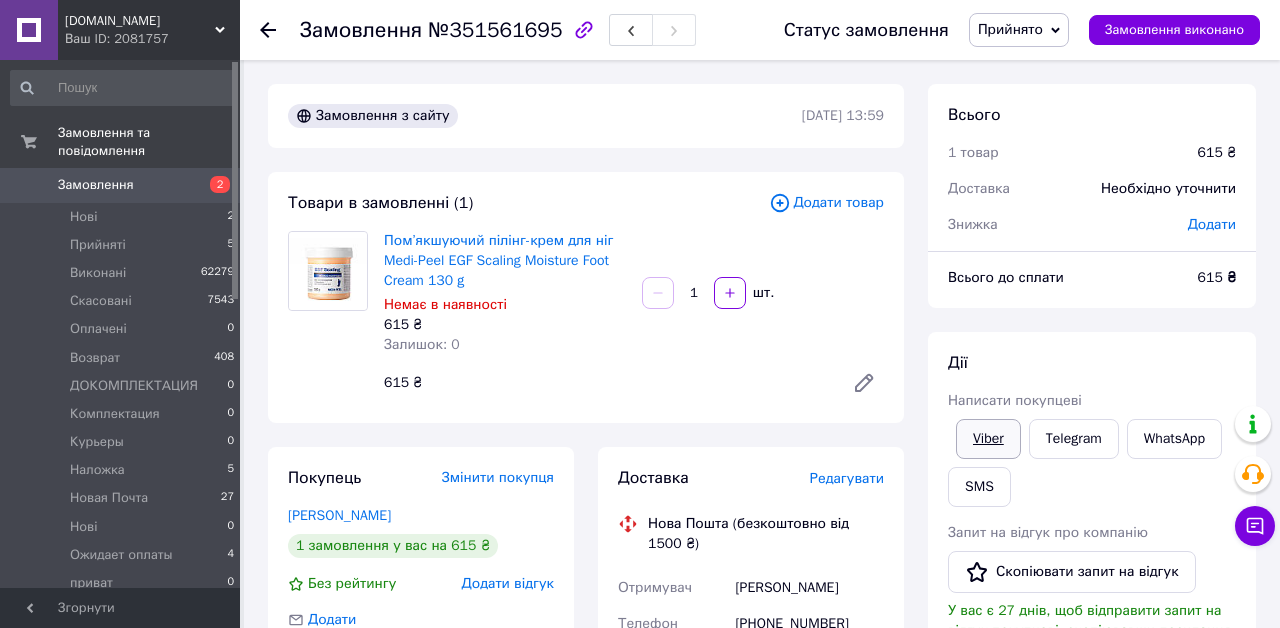 click on "Viber" at bounding box center (988, 439) 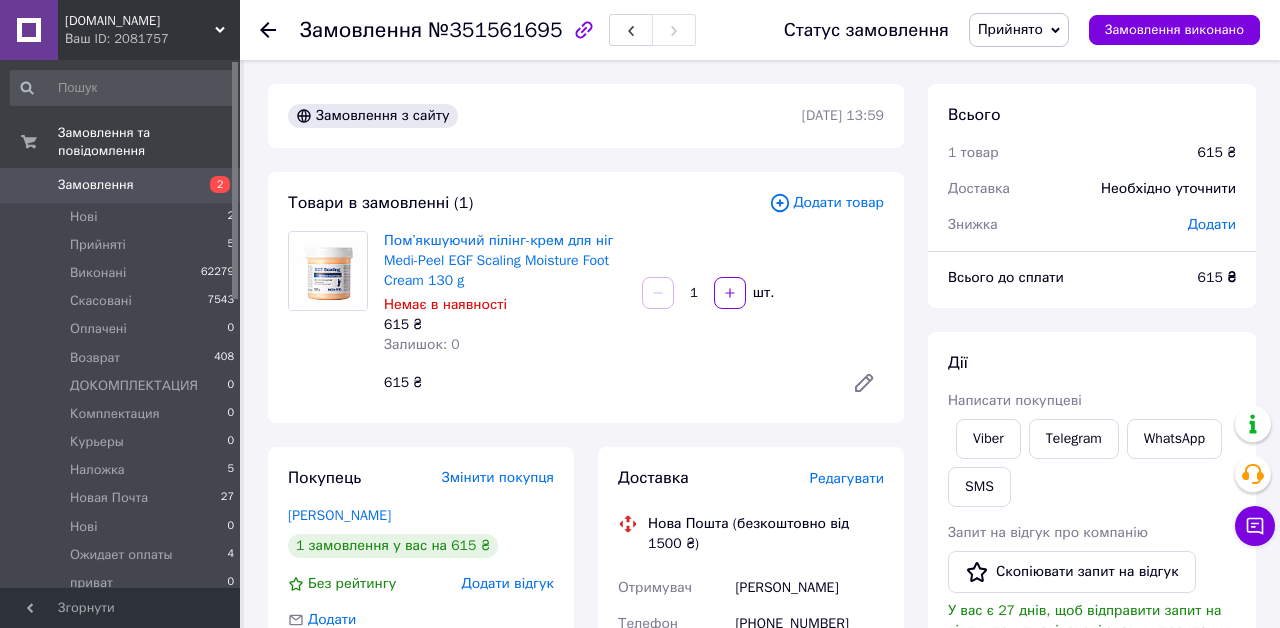 click on "Прийнято" at bounding box center [1010, 29] 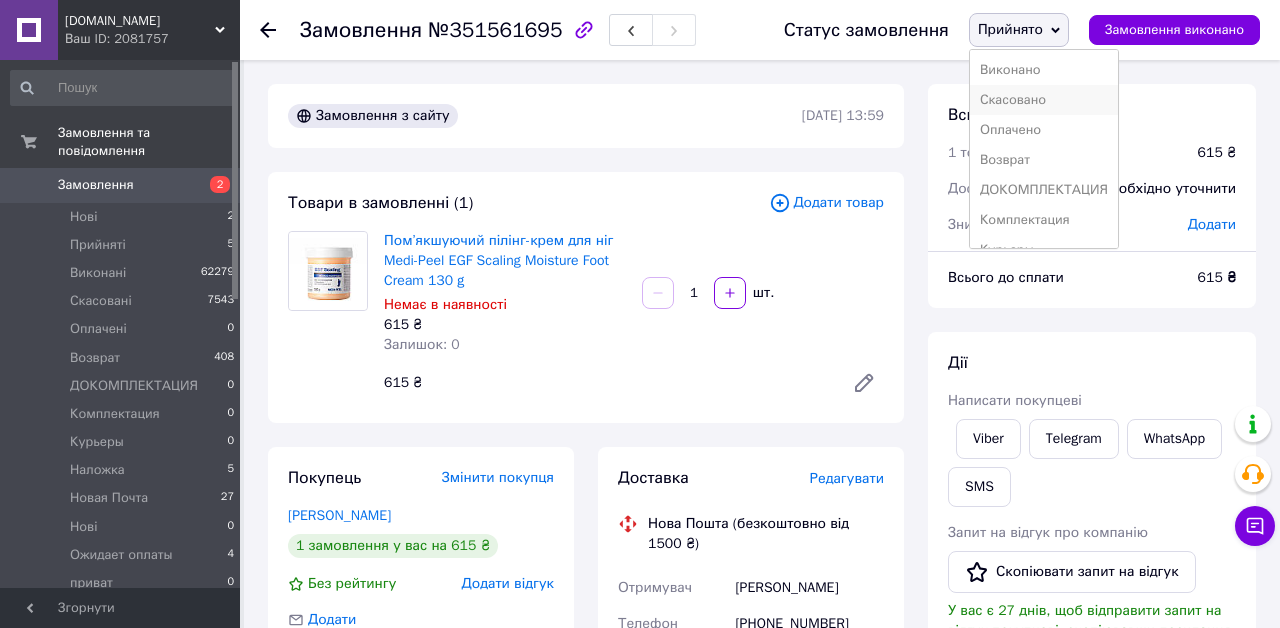 click on "Скасовано" at bounding box center [1044, 100] 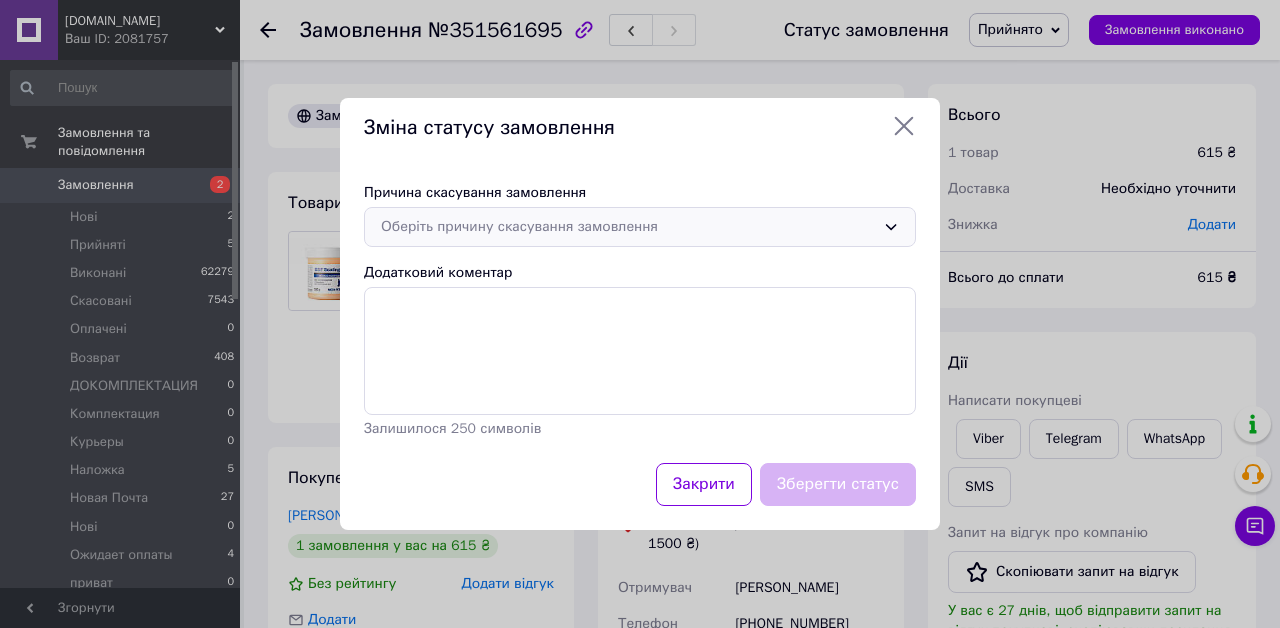 click on "Оберіть причину скасування замовлення" at bounding box center (628, 227) 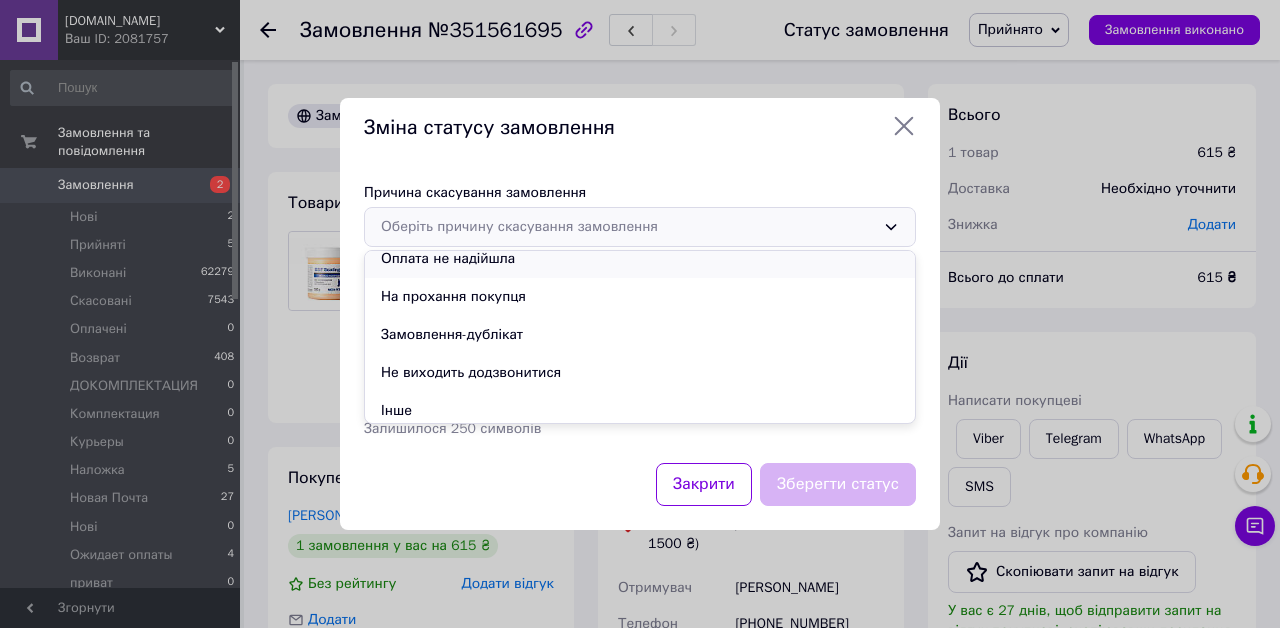 scroll, scrollTop: 94, scrollLeft: 0, axis: vertical 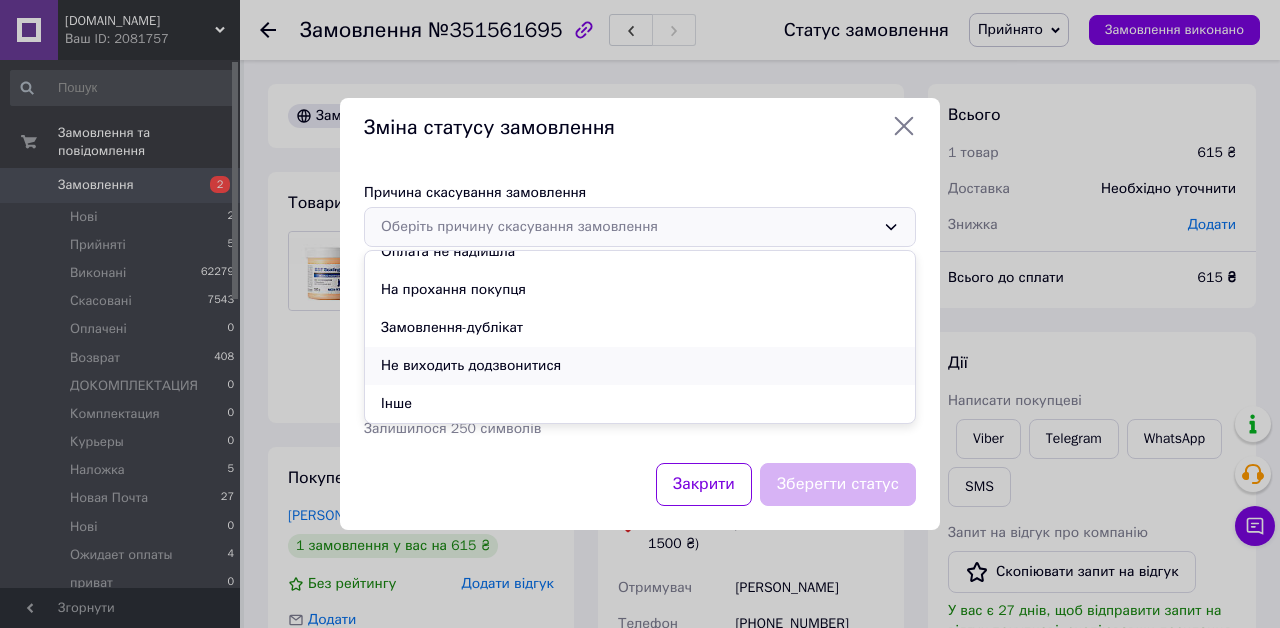 click on "Не виходить додзвонитися" at bounding box center [640, 366] 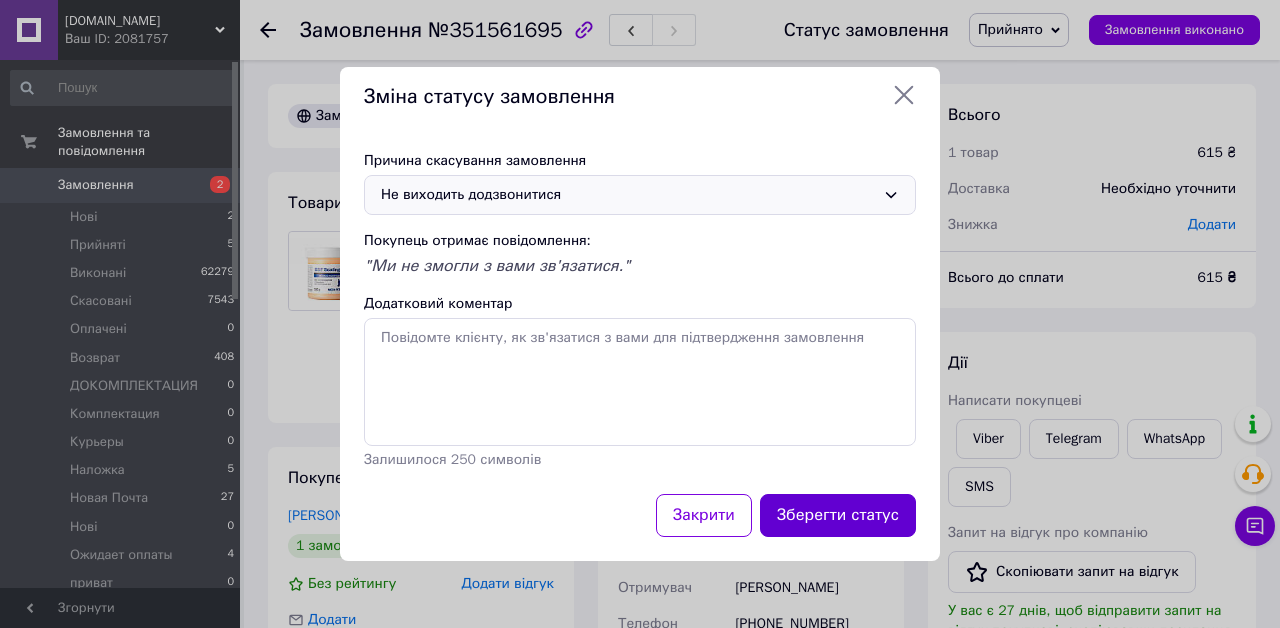 click on "Зберегти статус" at bounding box center [838, 515] 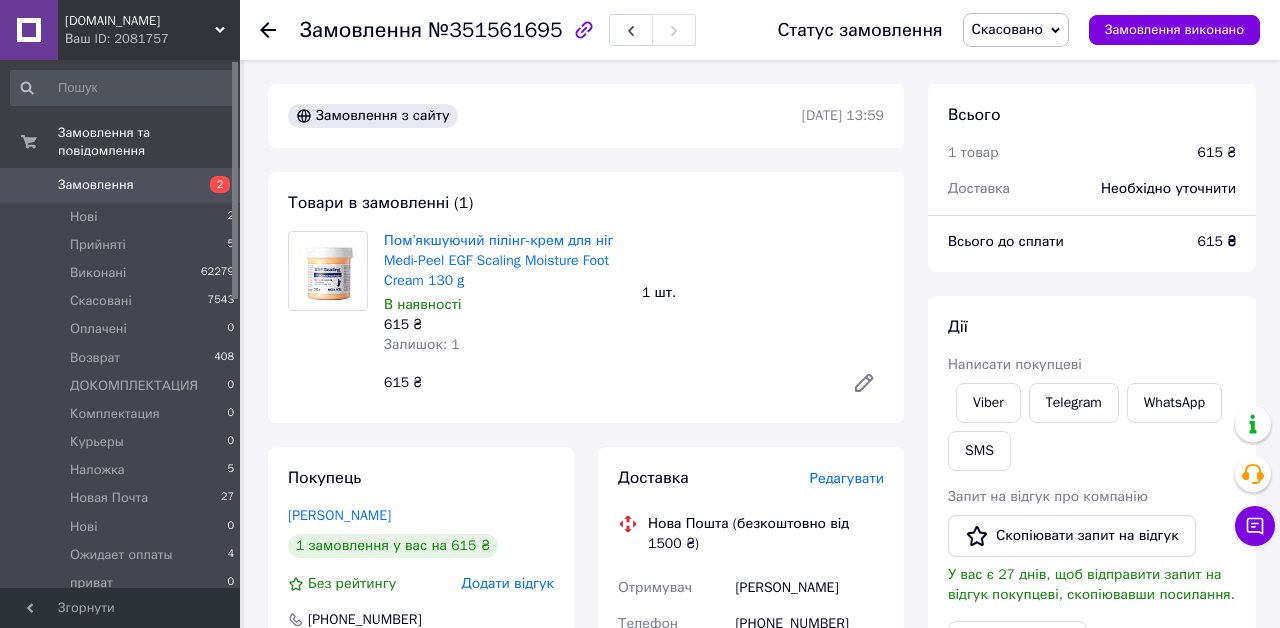 click on "Замовлення" at bounding box center [121, 185] 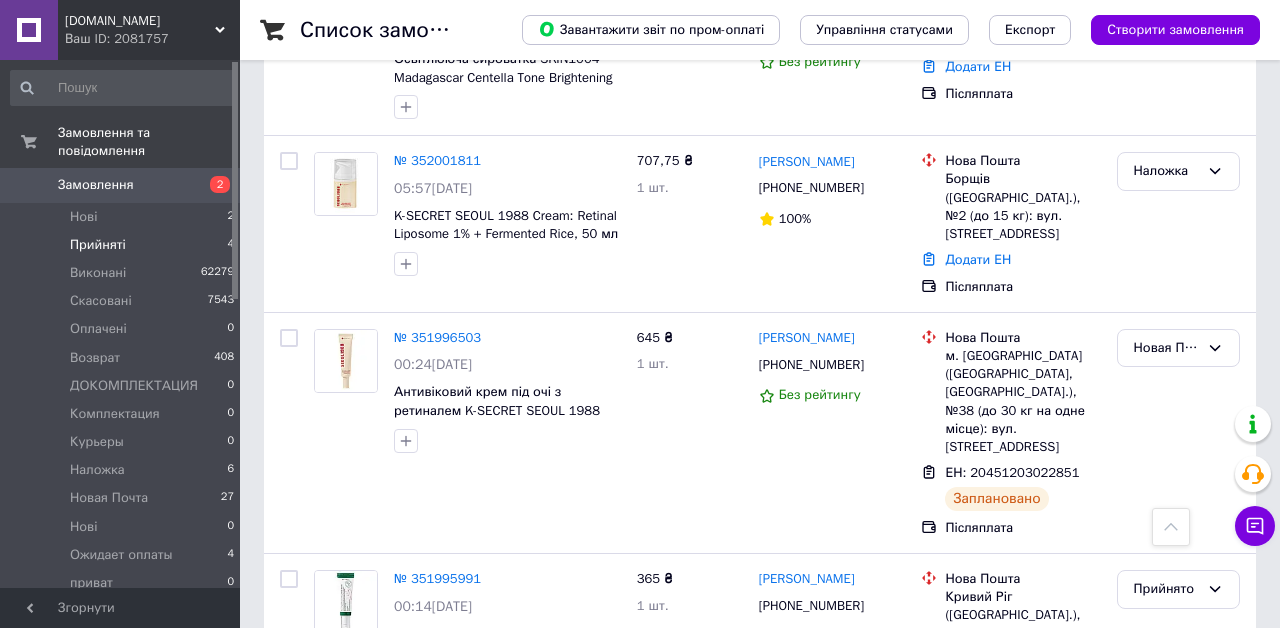 click on "Прийняті" at bounding box center [98, 245] 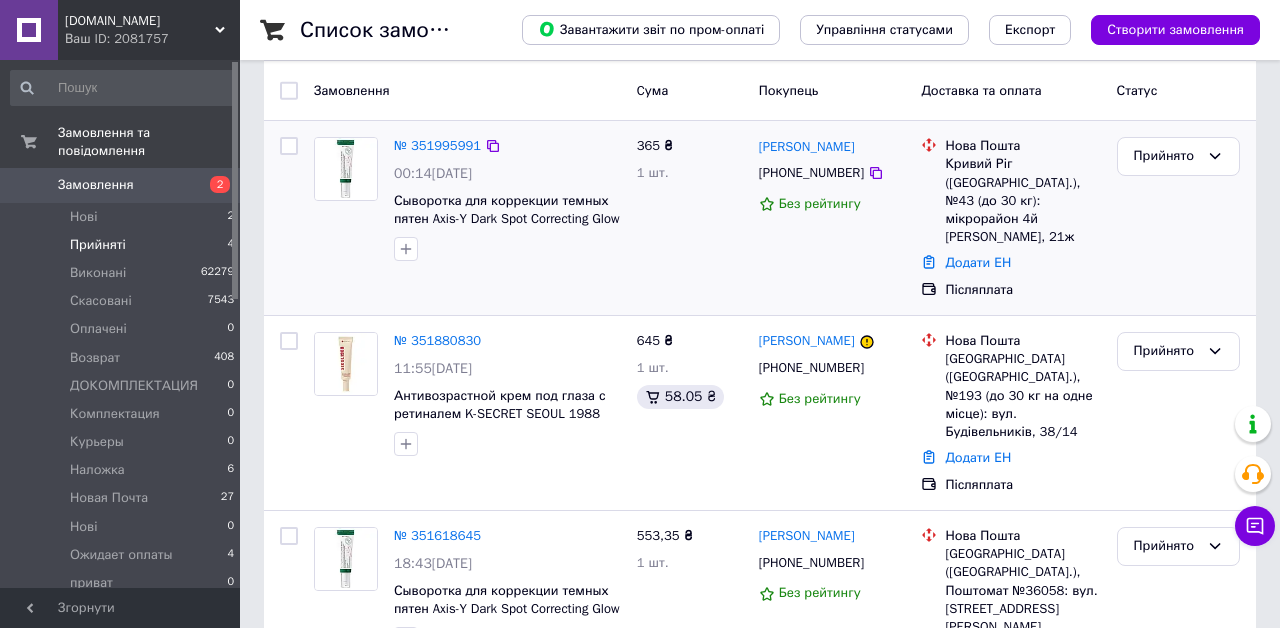 scroll, scrollTop: 423, scrollLeft: 0, axis: vertical 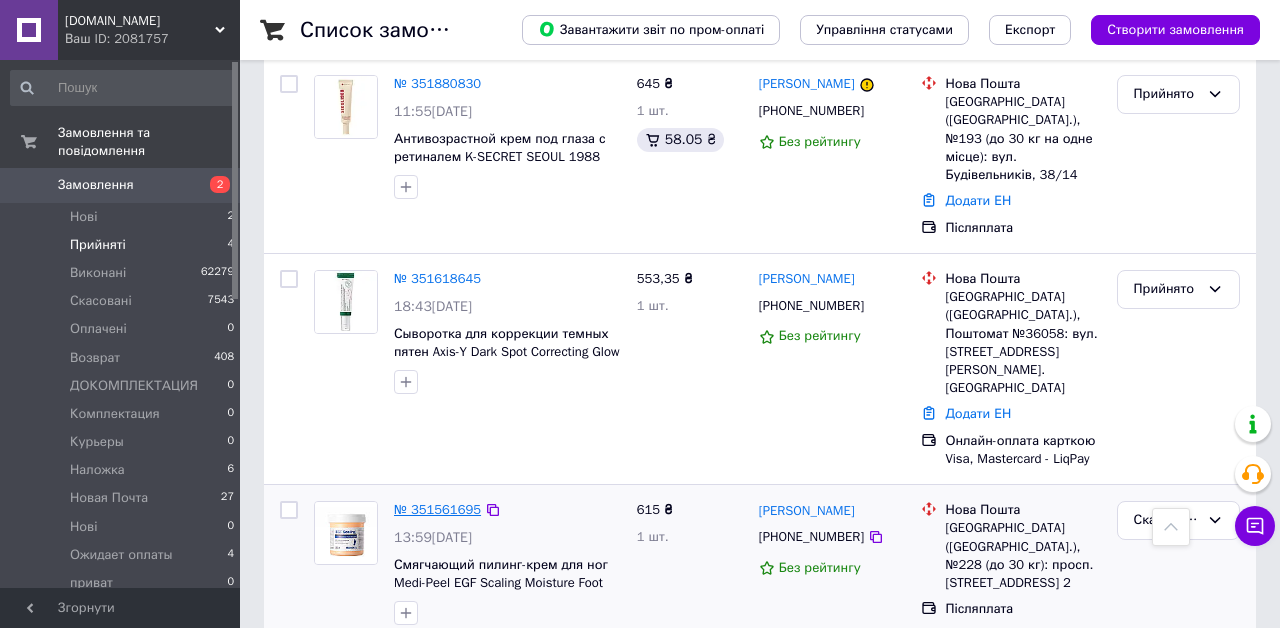 click on "№ 351561695" at bounding box center (437, 509) 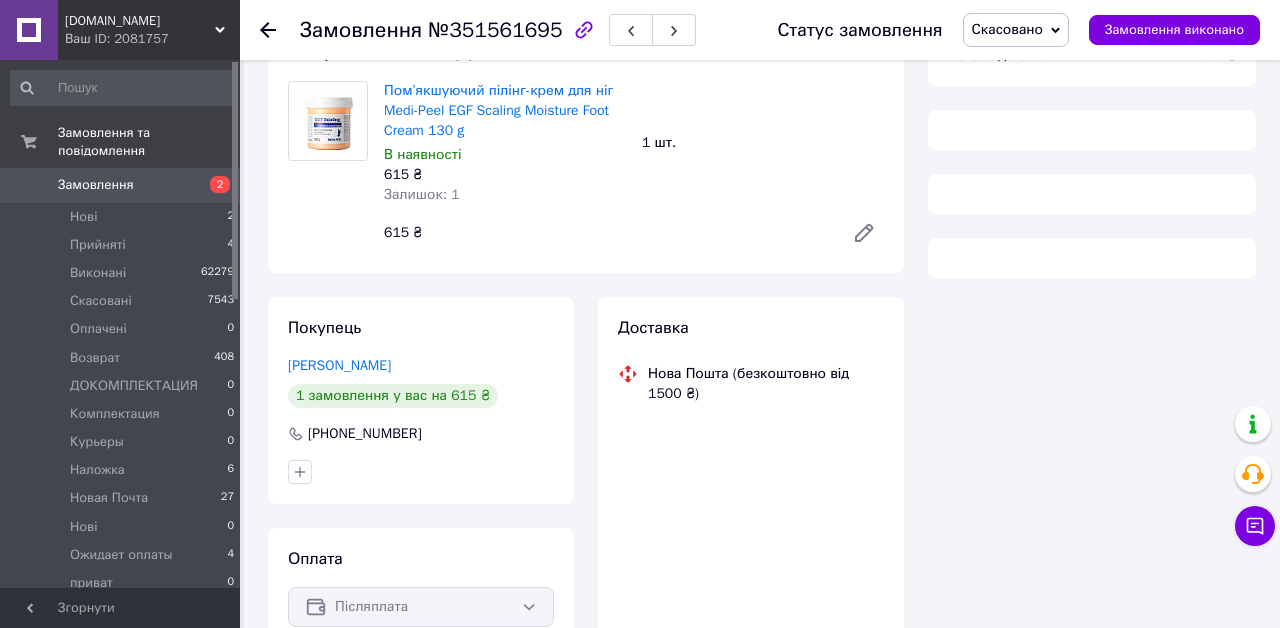 scroll, scrollTop: 0, scrollLeft: 0, axis: both 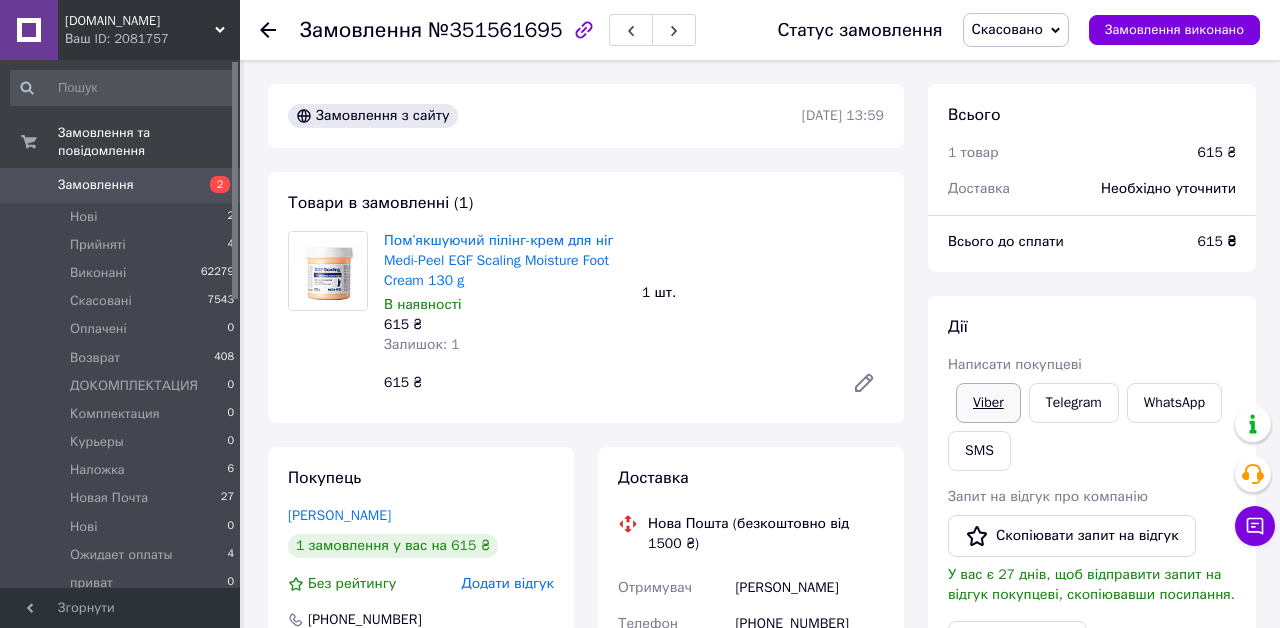 click on "Viber" at bounding box center (988, 403) 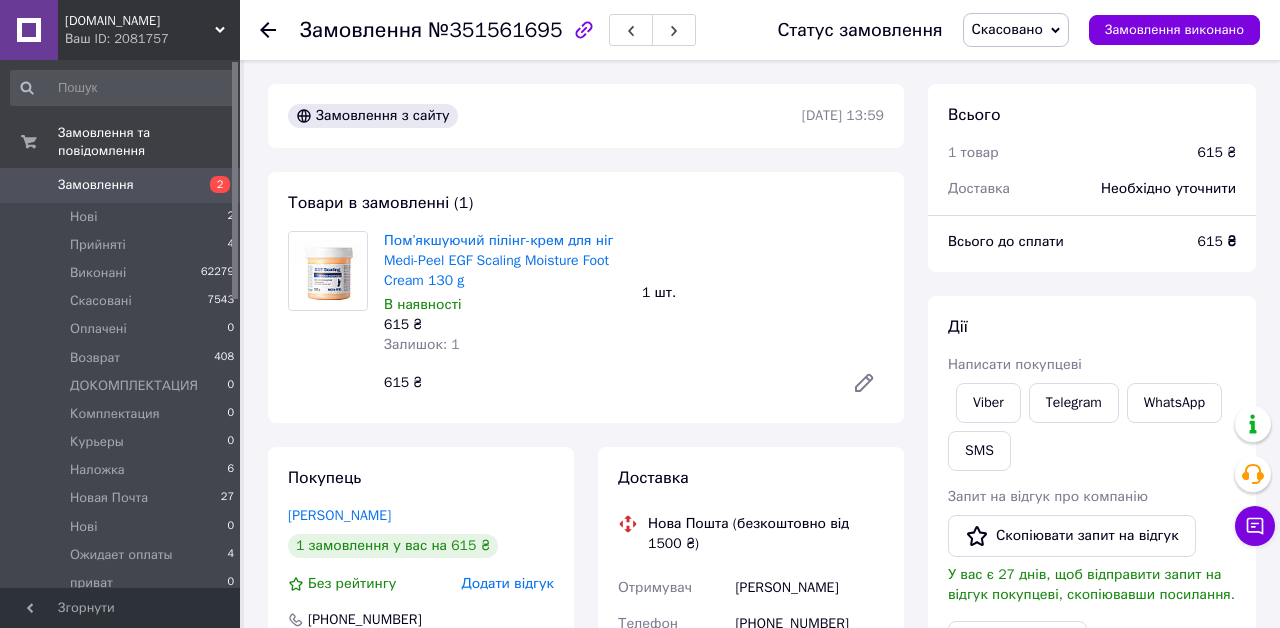 click on "Замовлення" at bounding box center (121, 185) 